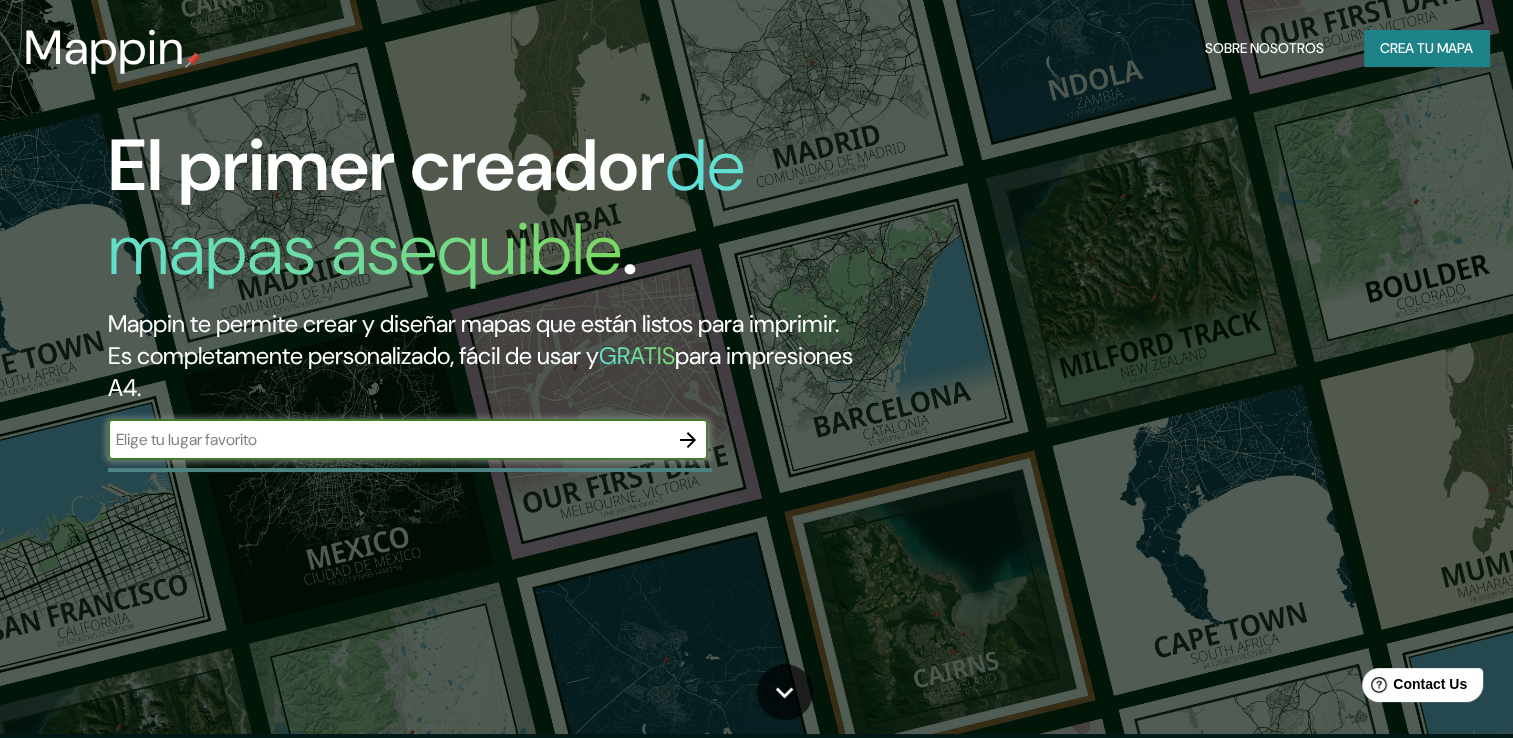 scroll, scrollTop: 0, scrollLeft: 0, axis: both 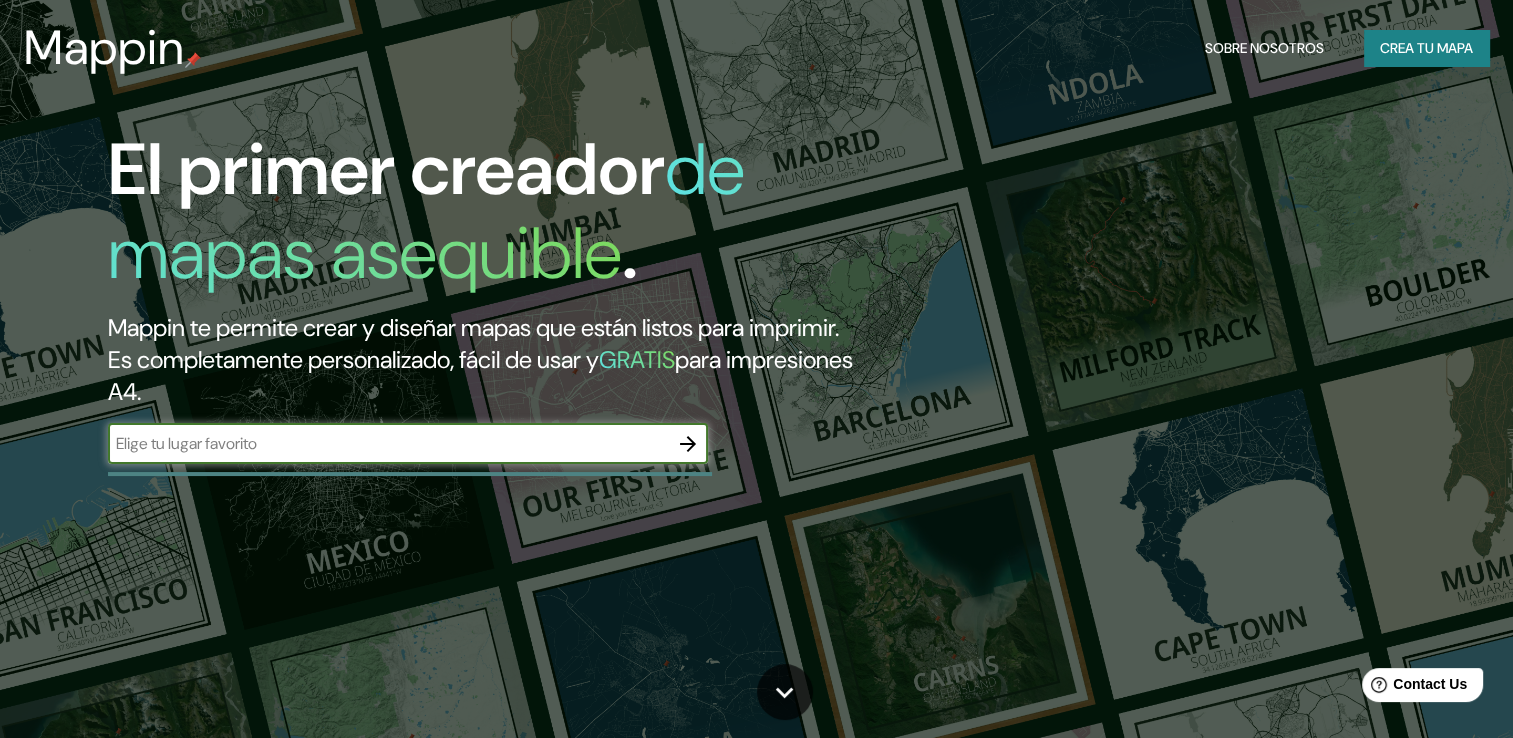 click on "Crea tu mapa" at bounding box center (1426, 48) 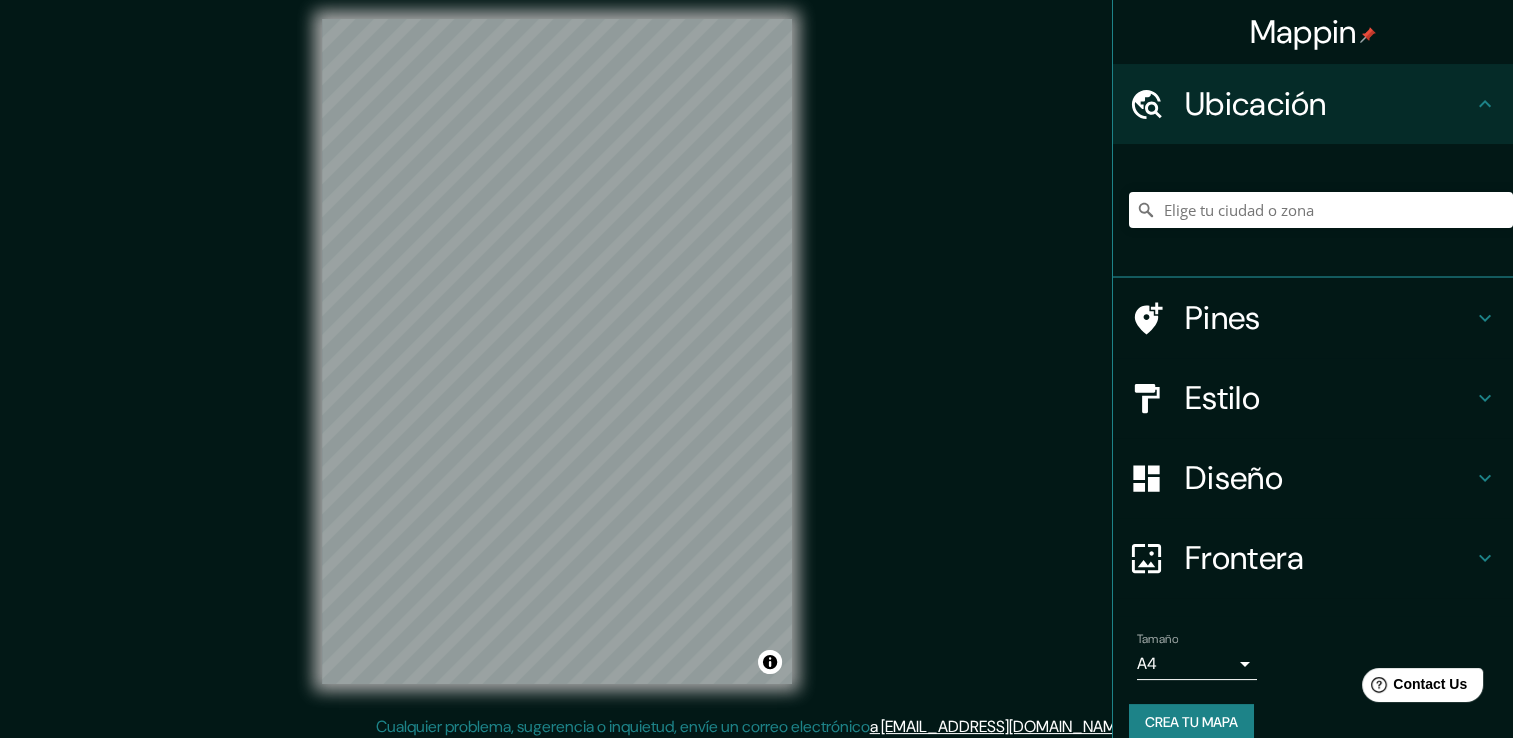 scroll, scrollTop: 6, scrollLeft: 0, axis: vertical 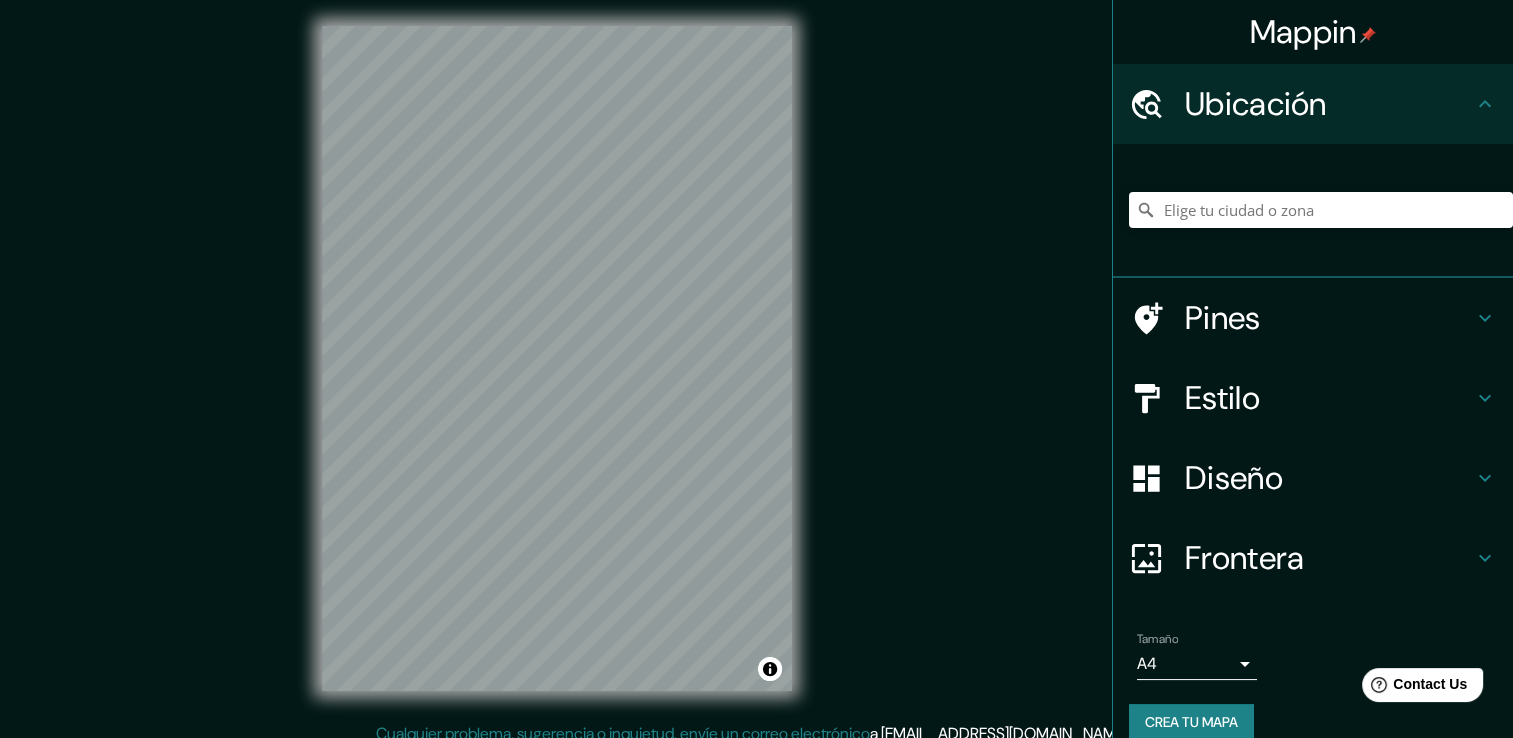 click 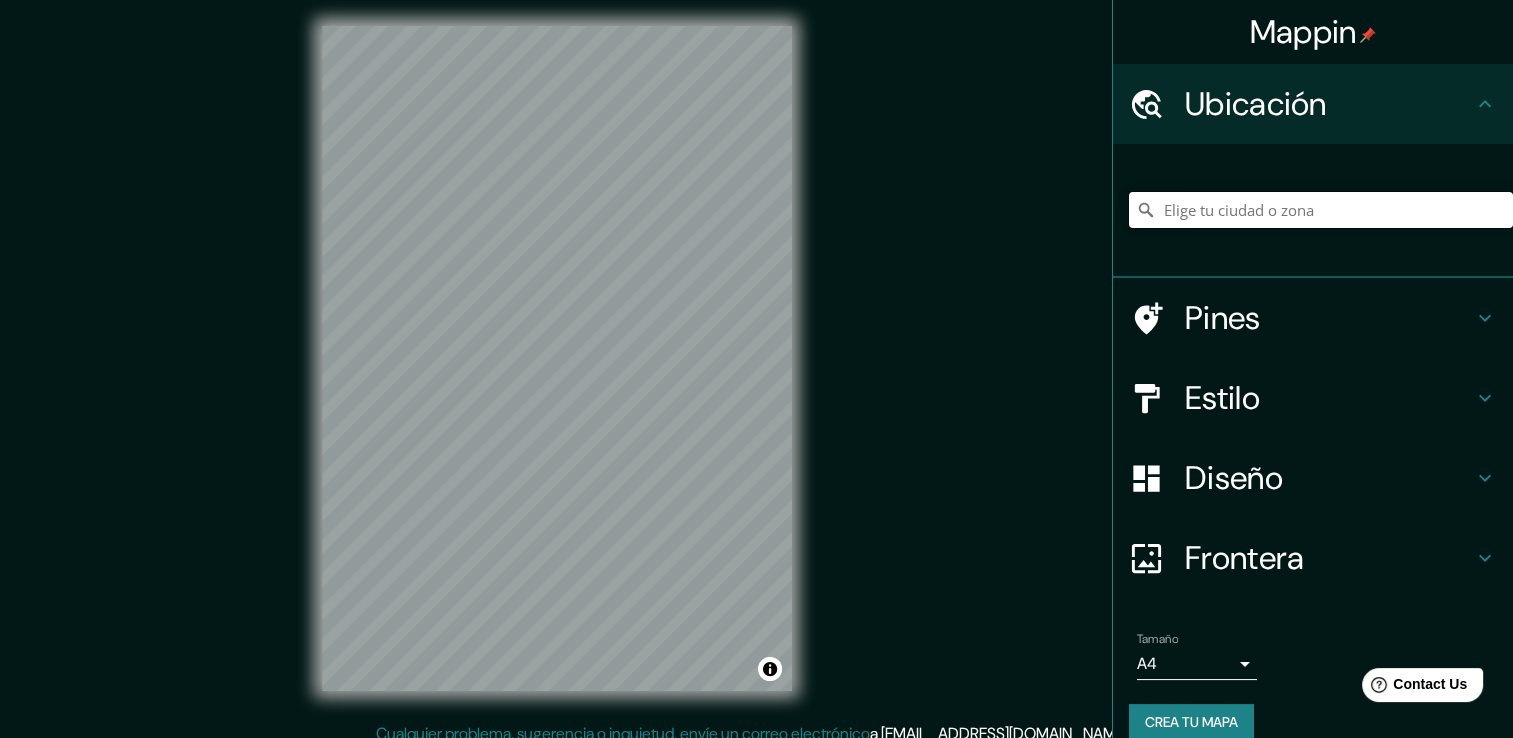 click at bounding box center (1321, 210) 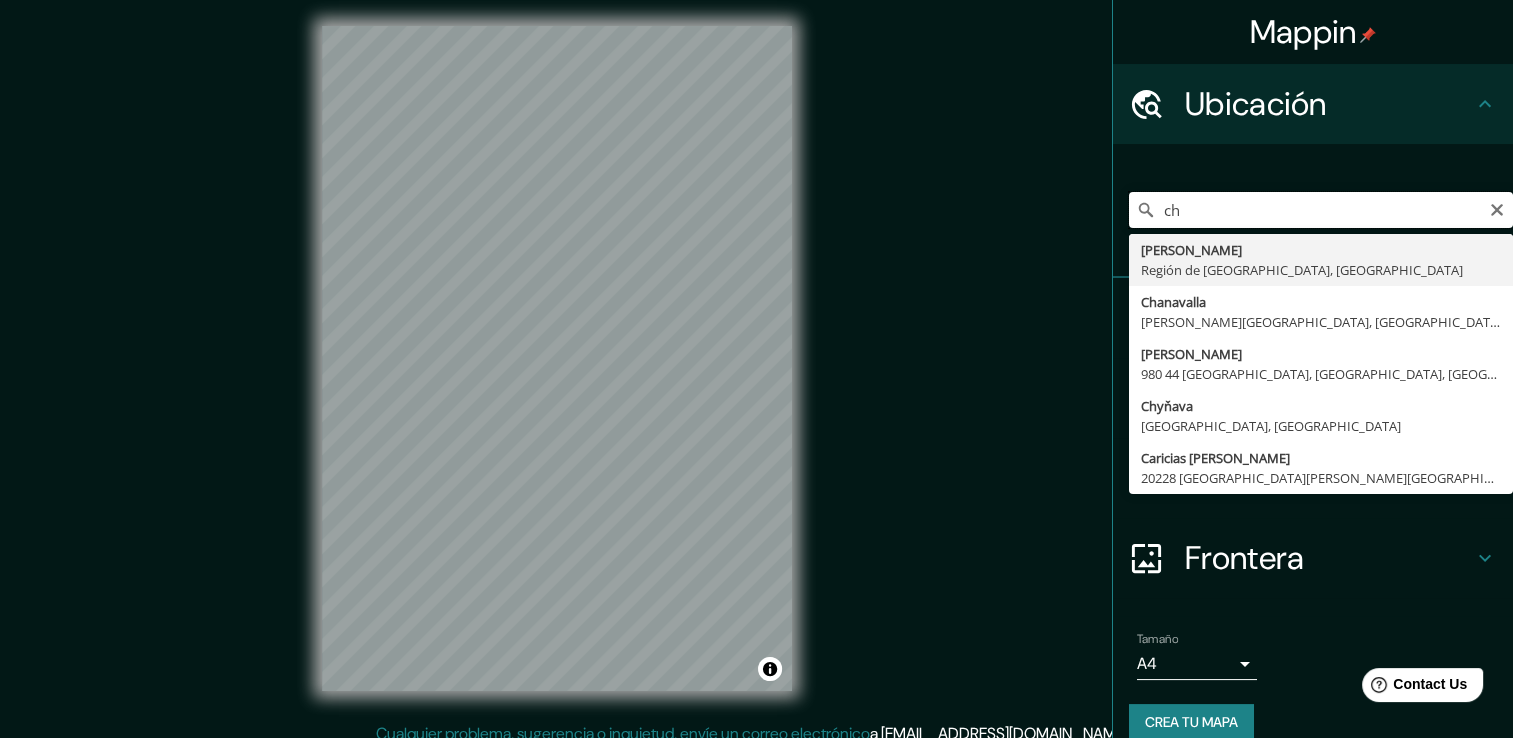 type on "c" 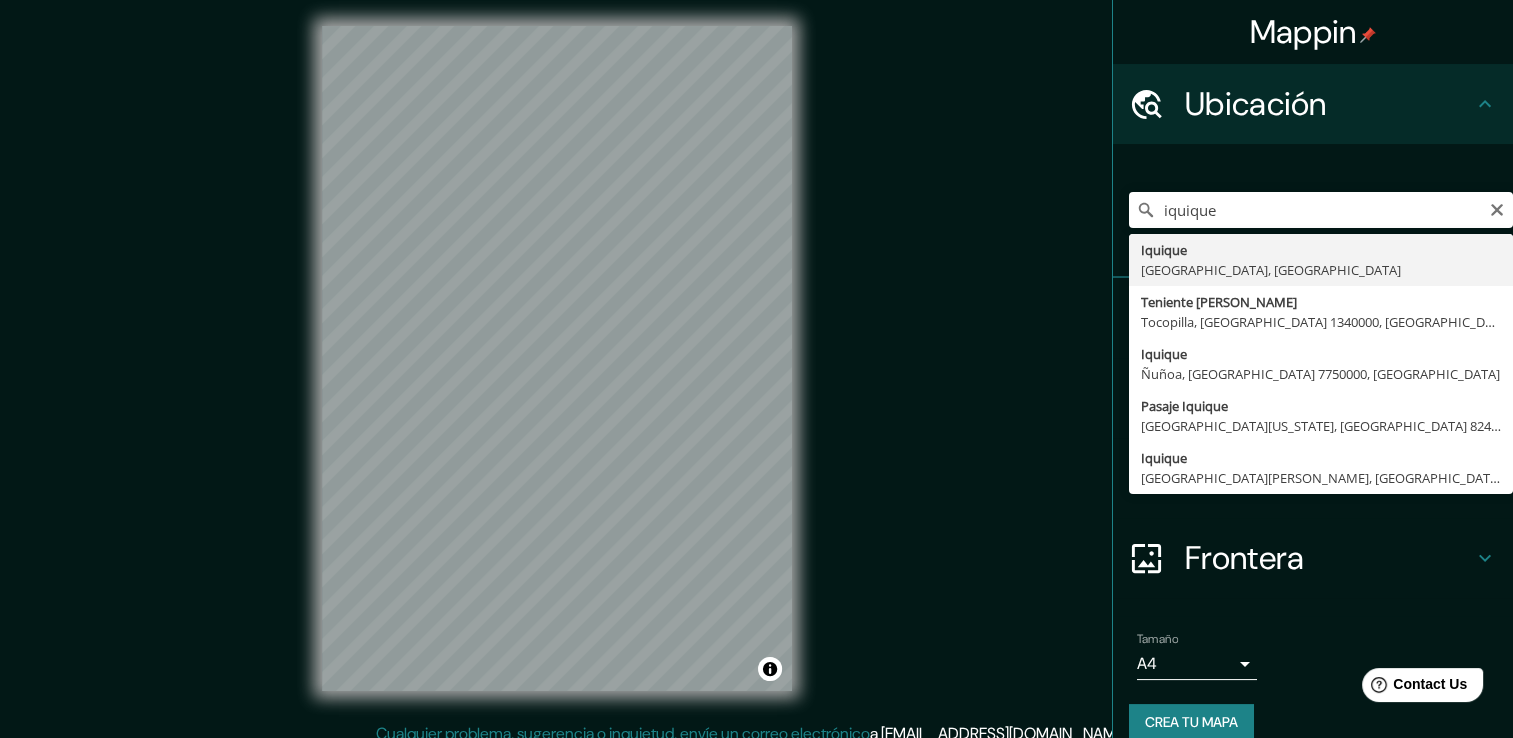 type on "Iquique, [GEOGRAPHIC_DATA], [GEOGRAPHIC_DATA]" 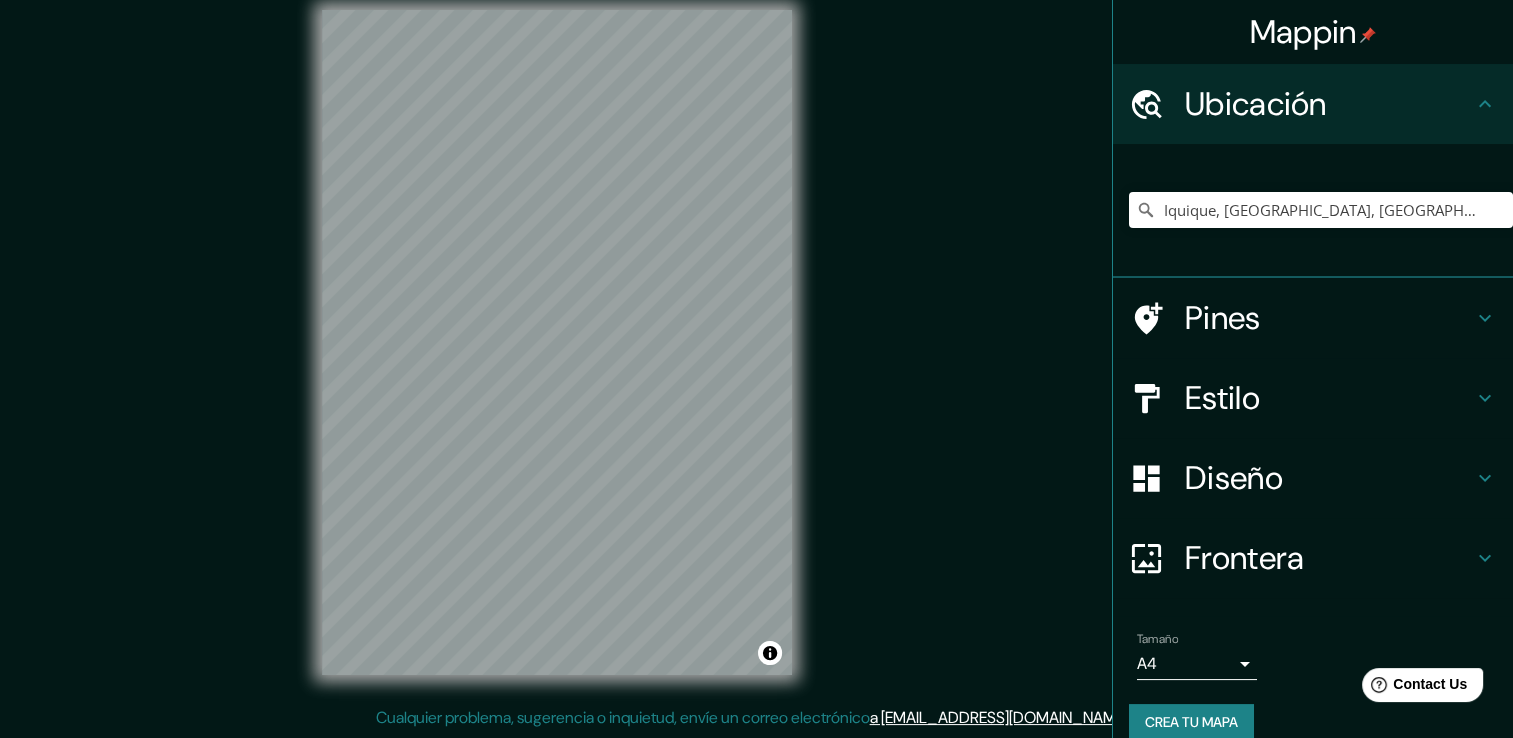 scroll, scrollTop: 0, scrollLeft: 0, axis: both 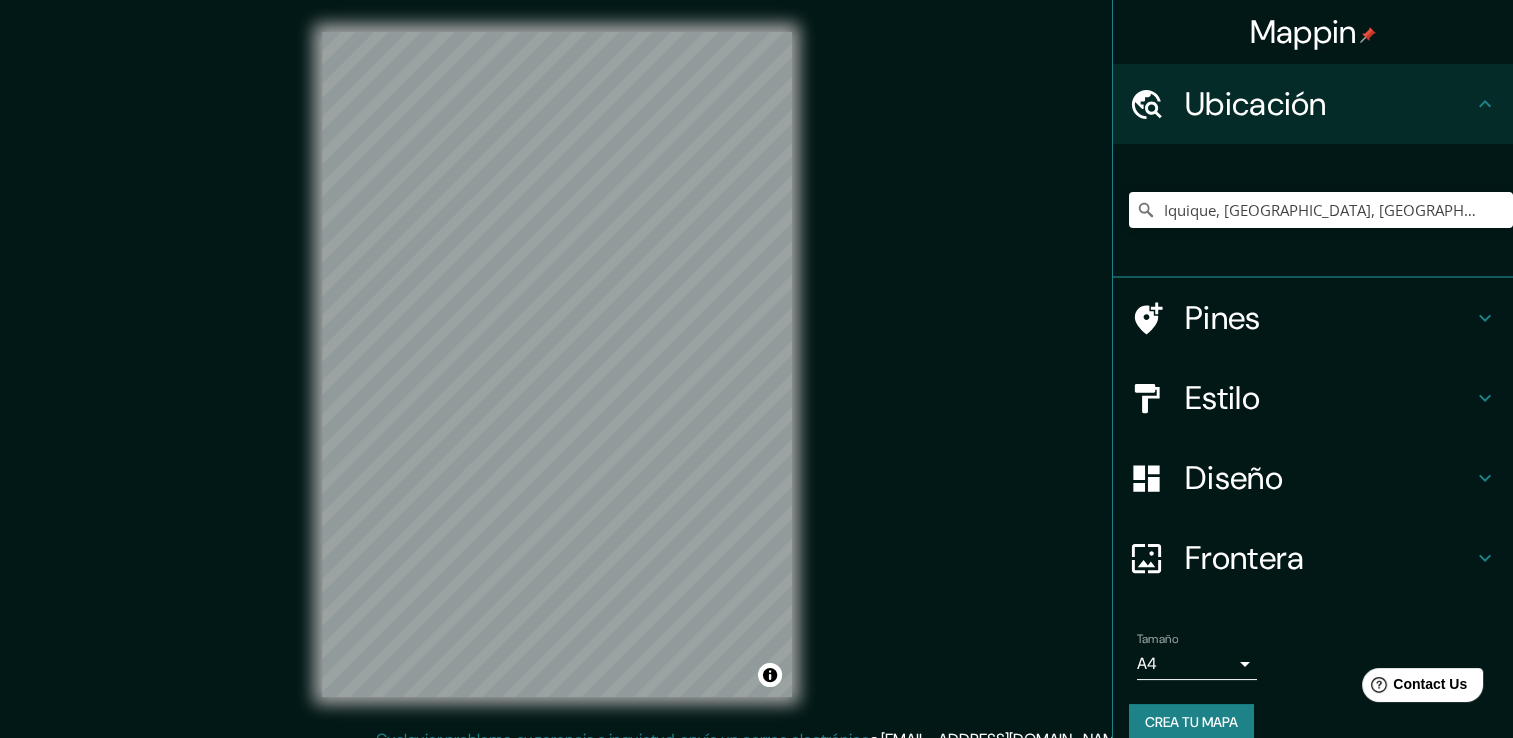 click on "Estilo" at bounding box center [1329, 398] 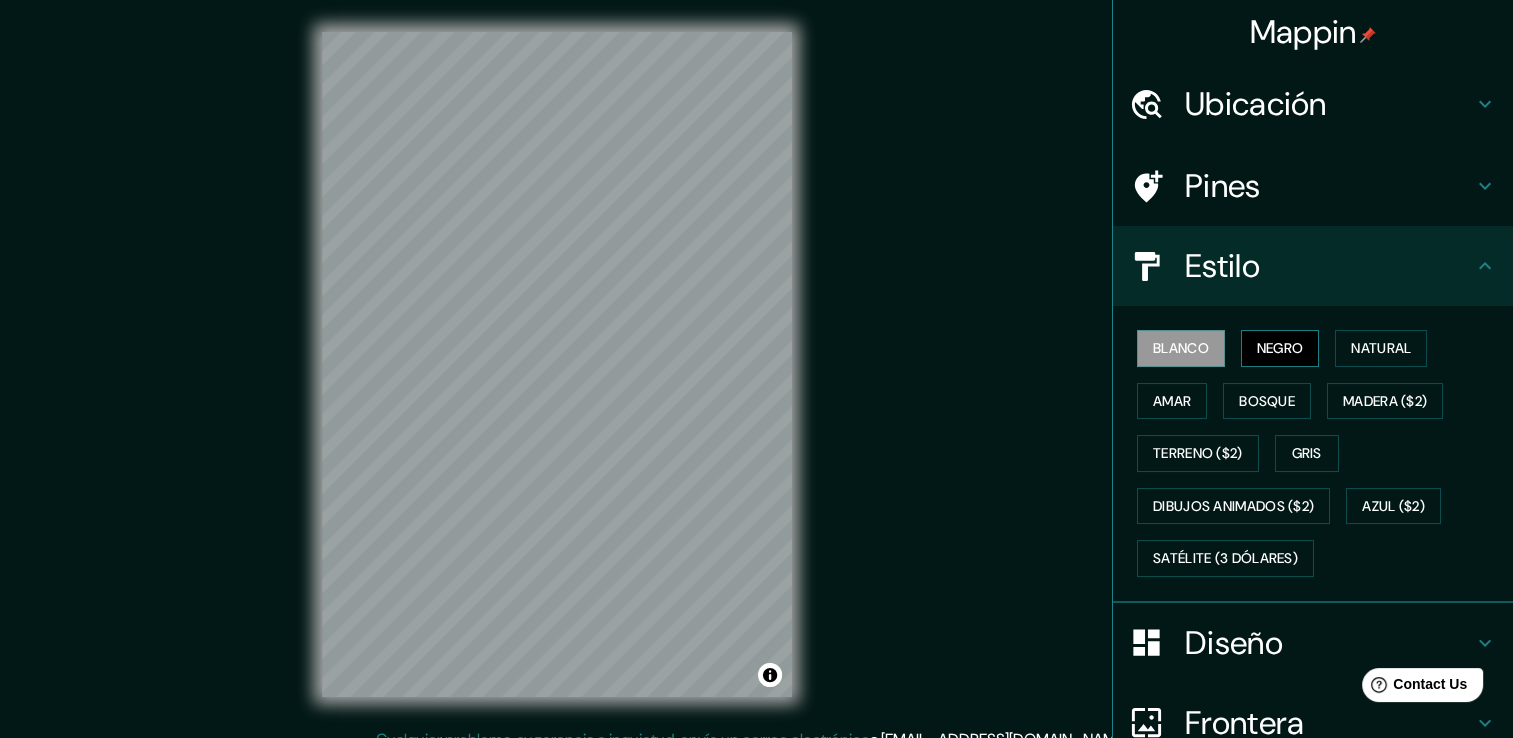 click on "Blanco Negro Natural [PERSON_NAME] ($2) Terreno ($2) Gris Dibujos animados ($2) Azul ($2) Satélite (3 dólares)" at bounding box center (1321, 453) 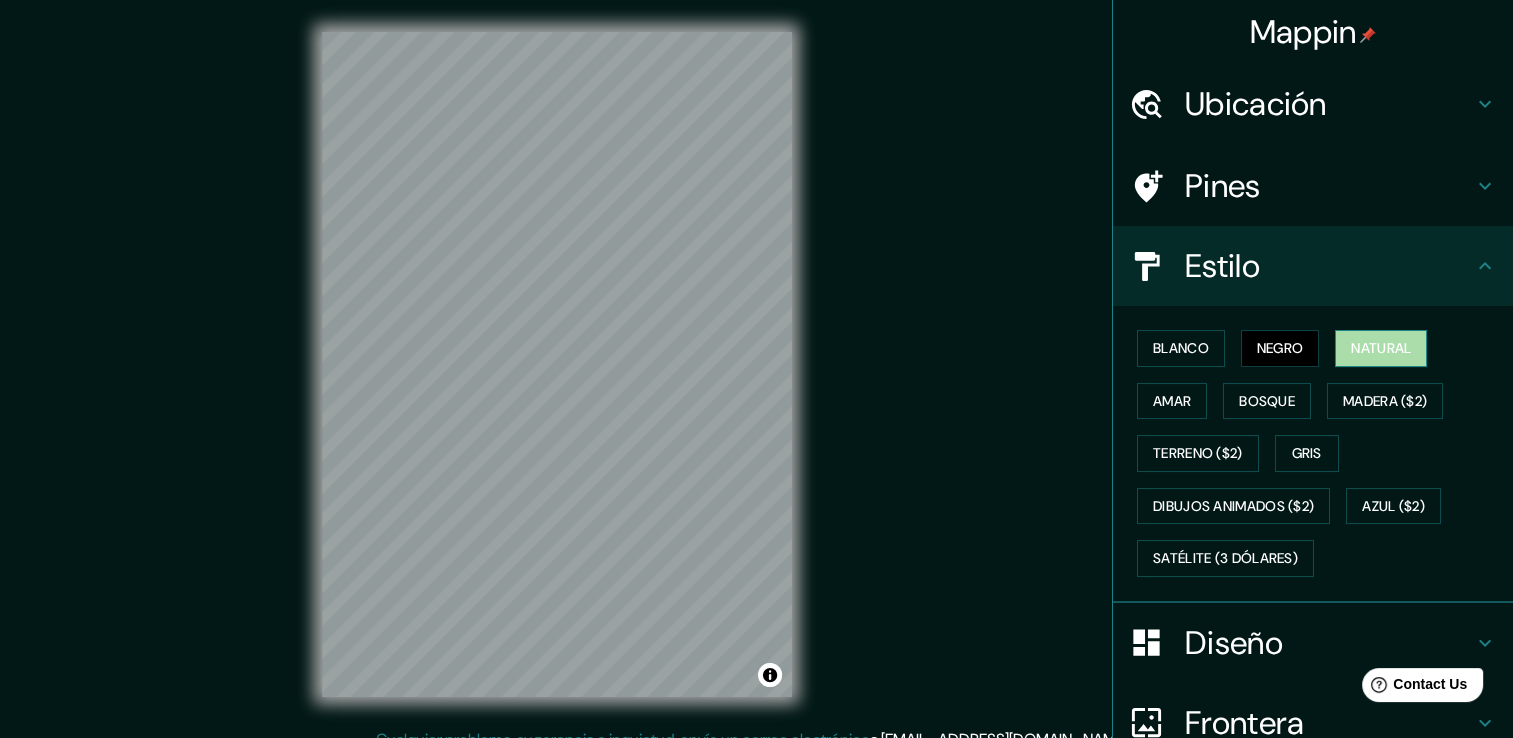 click on "Natural" at bounding box center [1381, 348] 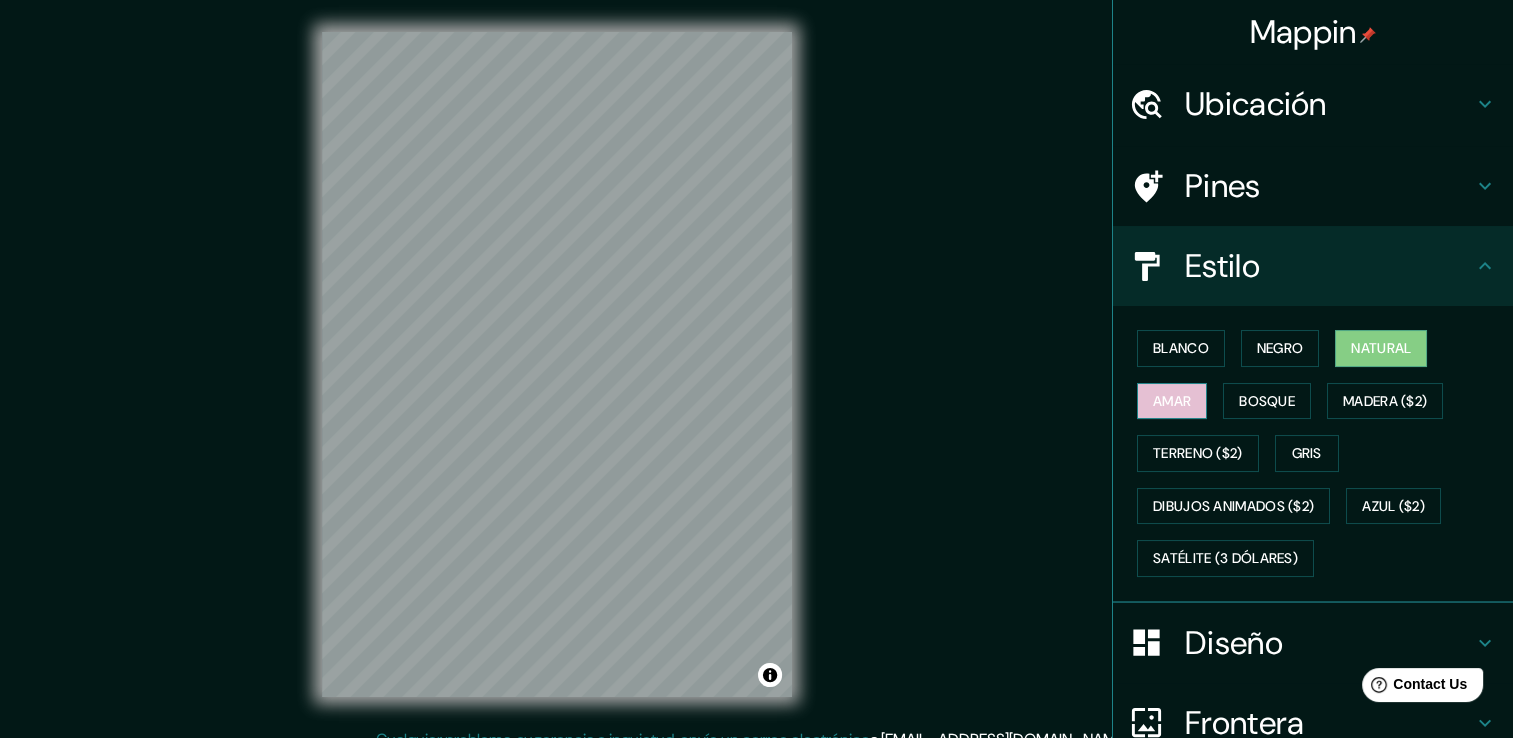 click on "Amar" at bounding box center [1172, 401] 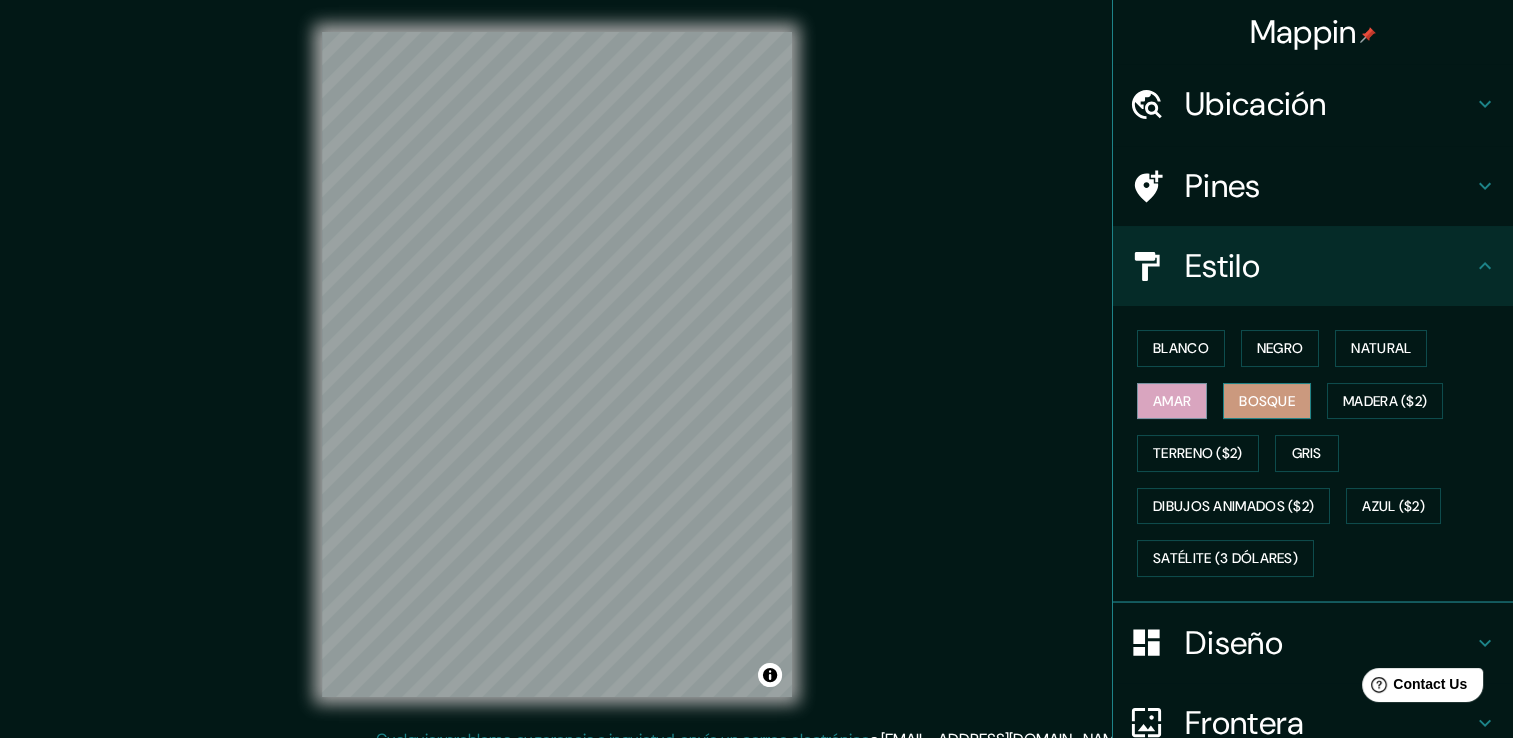 click on "Bosque" at bounding box center [1267, 401] 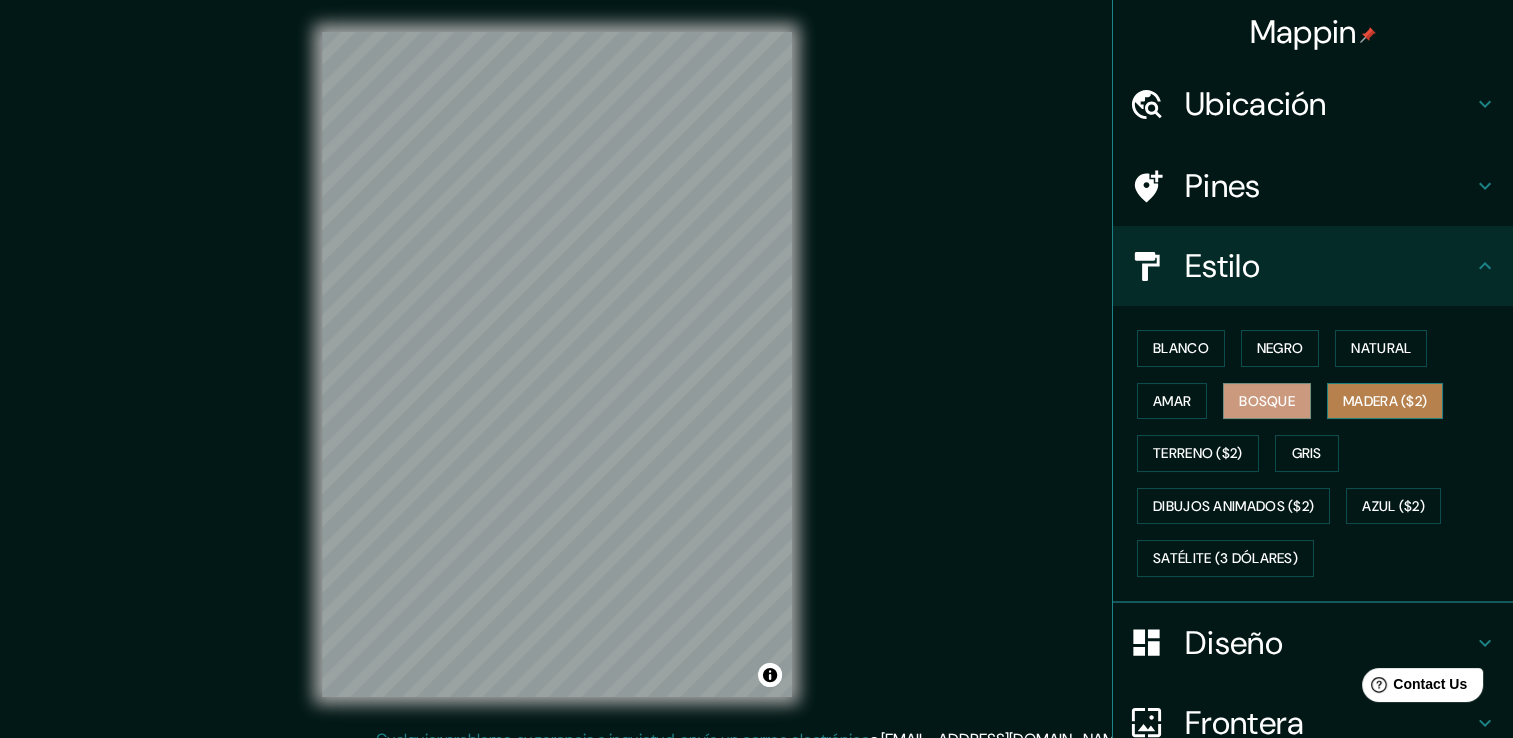 click on "Madera ($2)" at bounding box center [1385, 401] 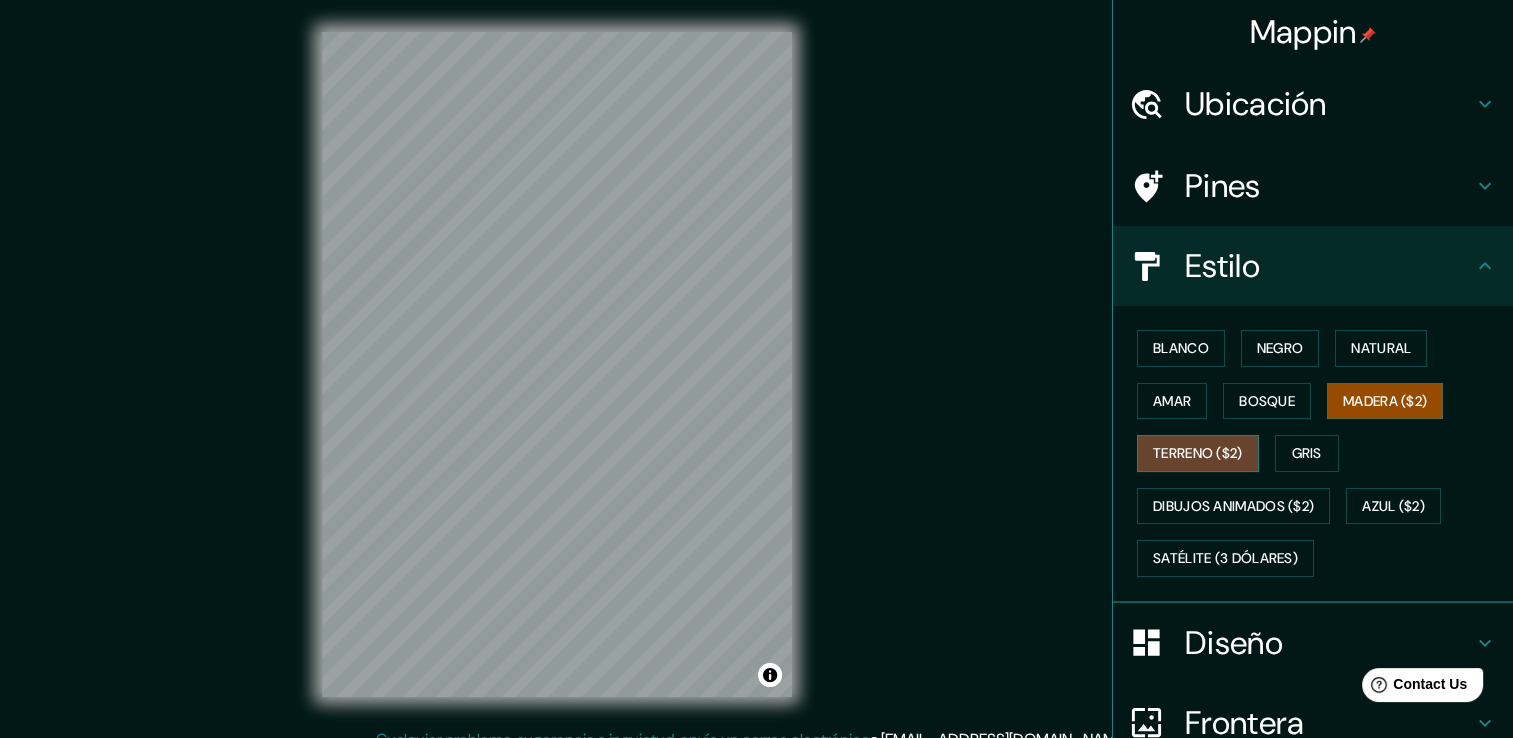 click on "Terreno ($2)" at bounding box center (1198, 453) 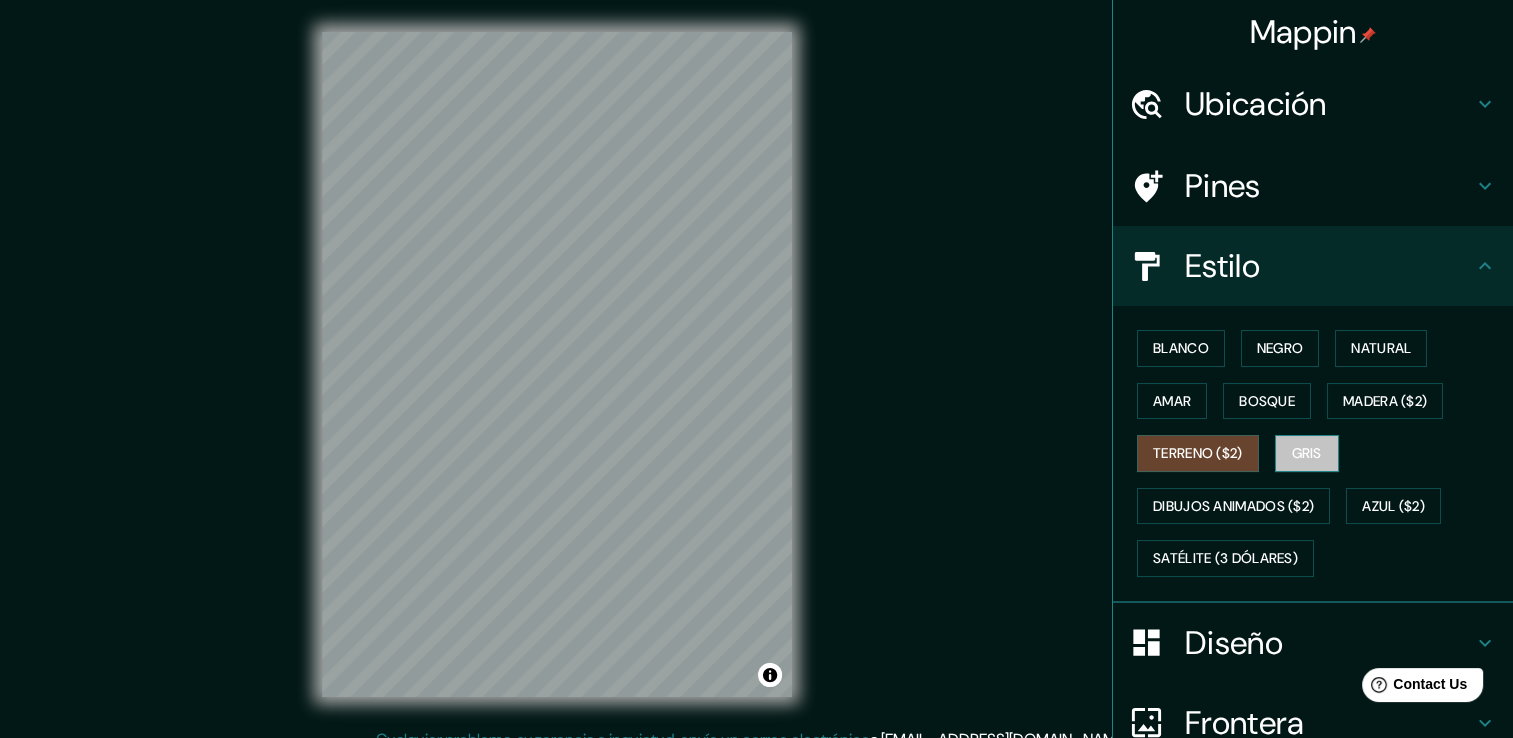click on "Gris" at bounding box center (1307, 453) 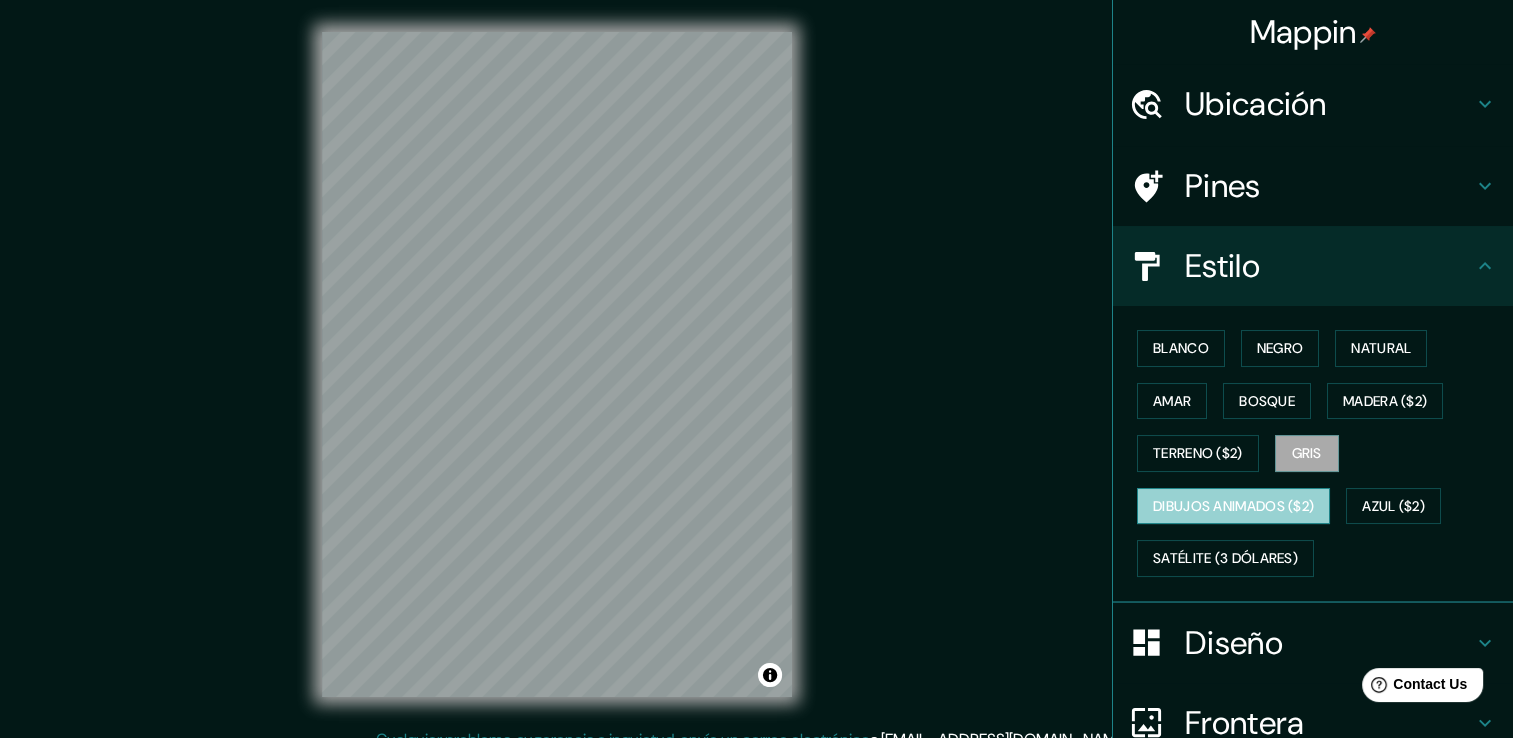 click on "Dibujos animados ($2)" at bounding box center [1233, 506] 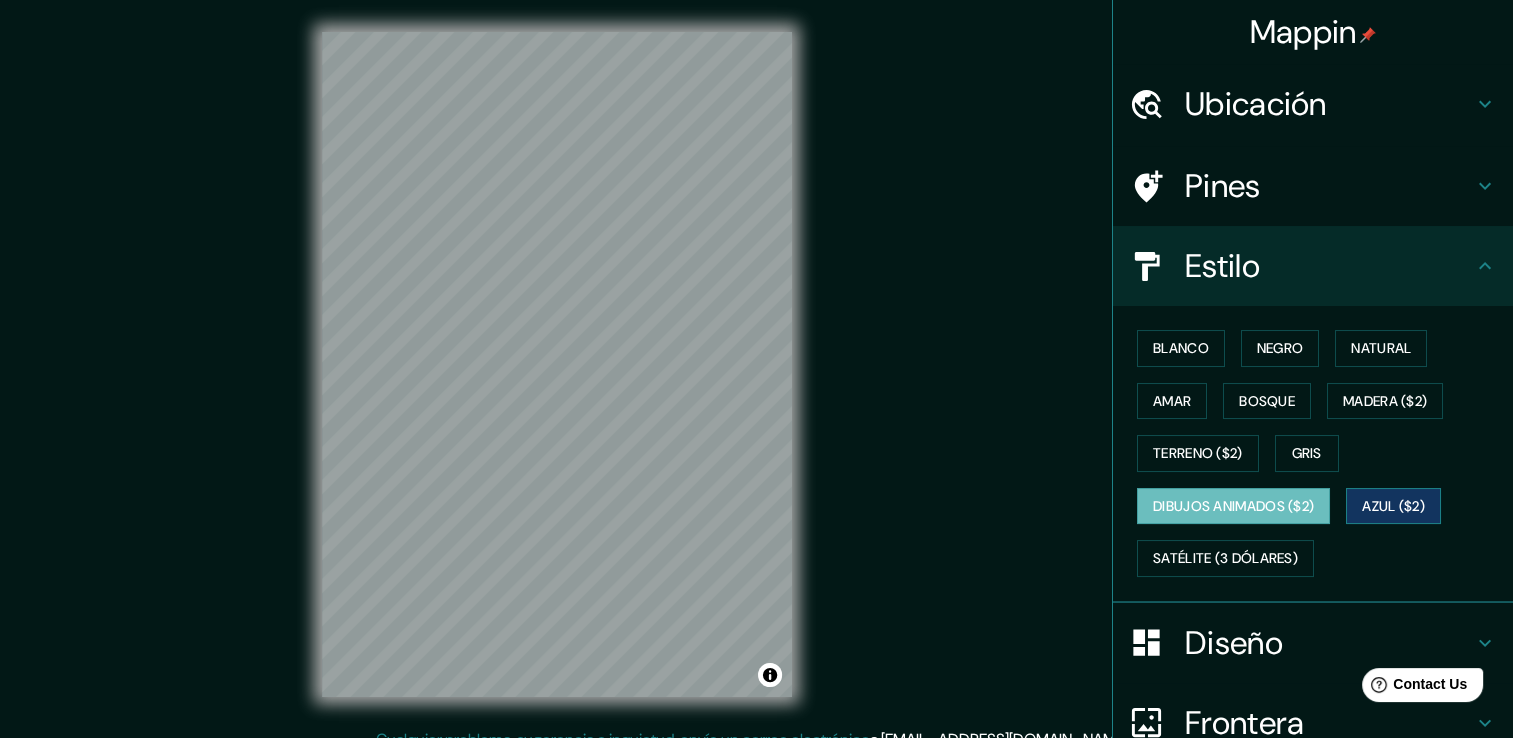 click on "Azul ($2)" at bounding box center [1393, 506] 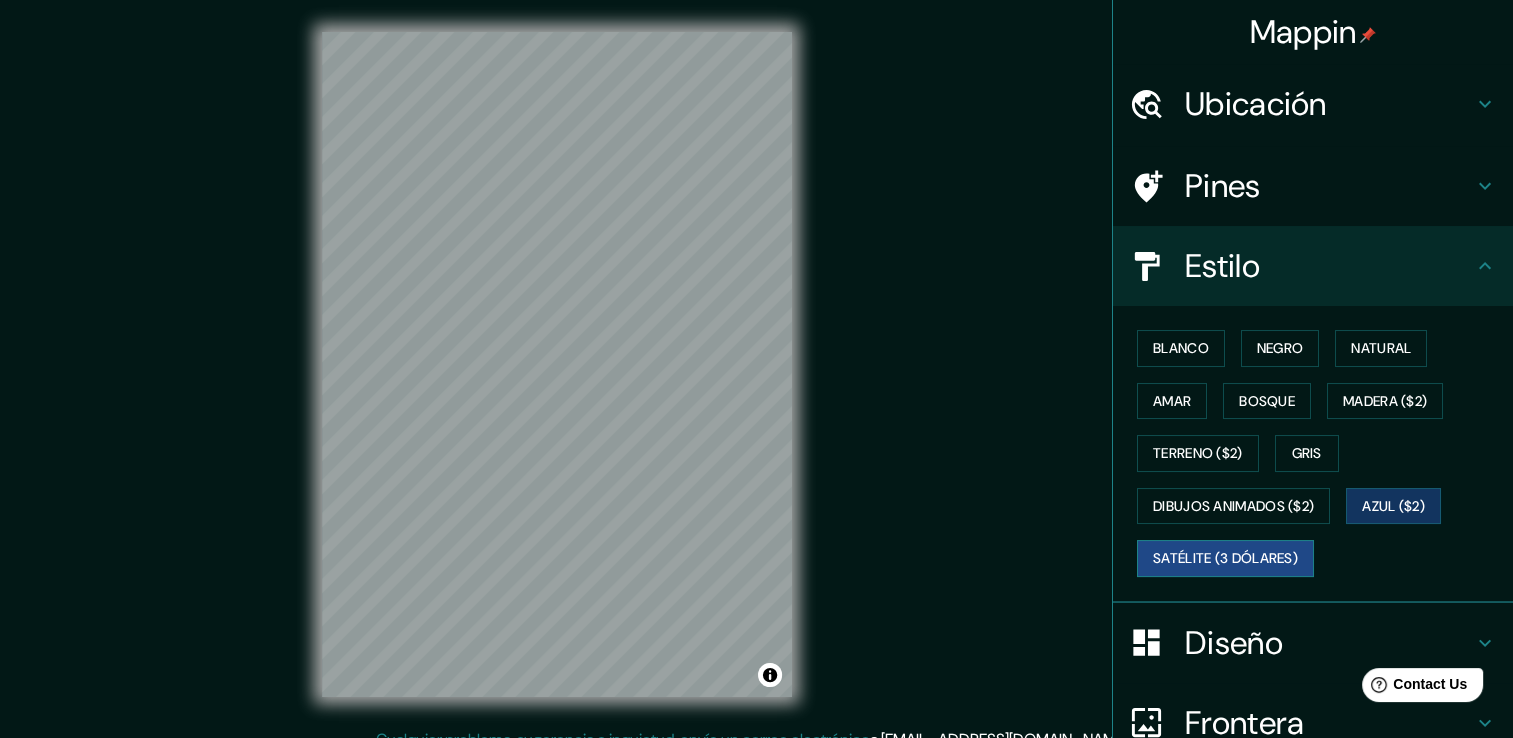 click on "Satélite (3 dólares)" at bounding box center (1225, 558) 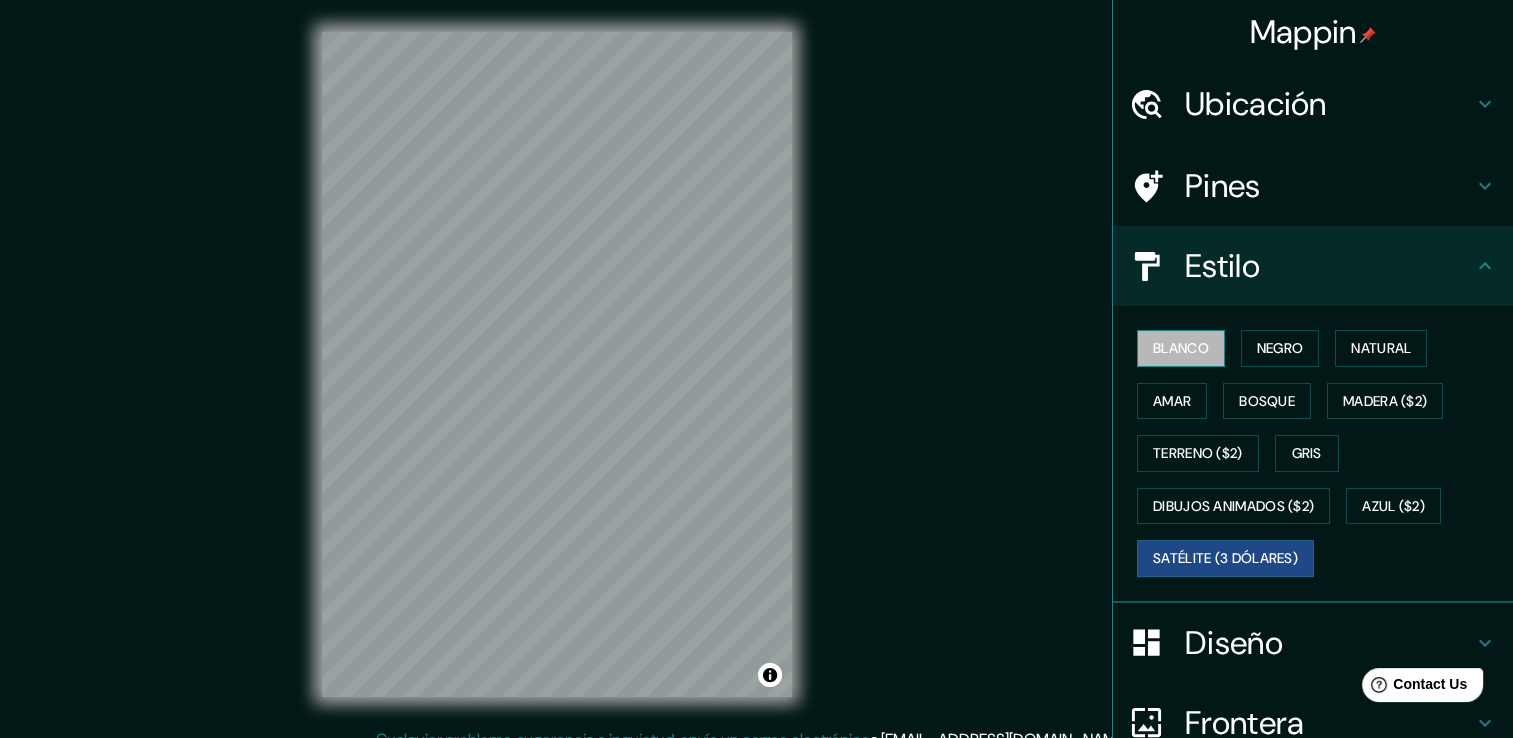 click on "Blanco" at bounding box center (1181, 348) 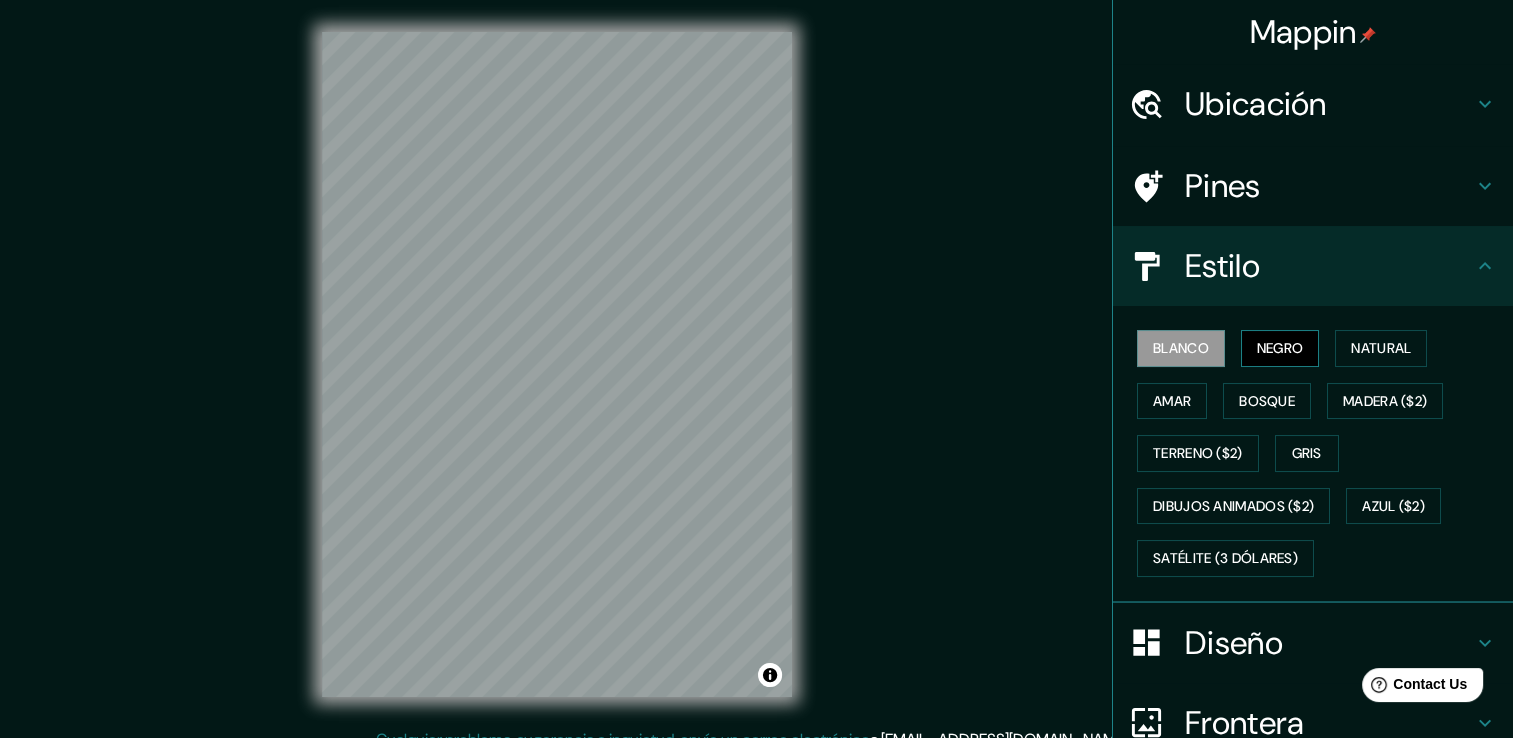 click on "Negro" at bounding box center (1280, 348) 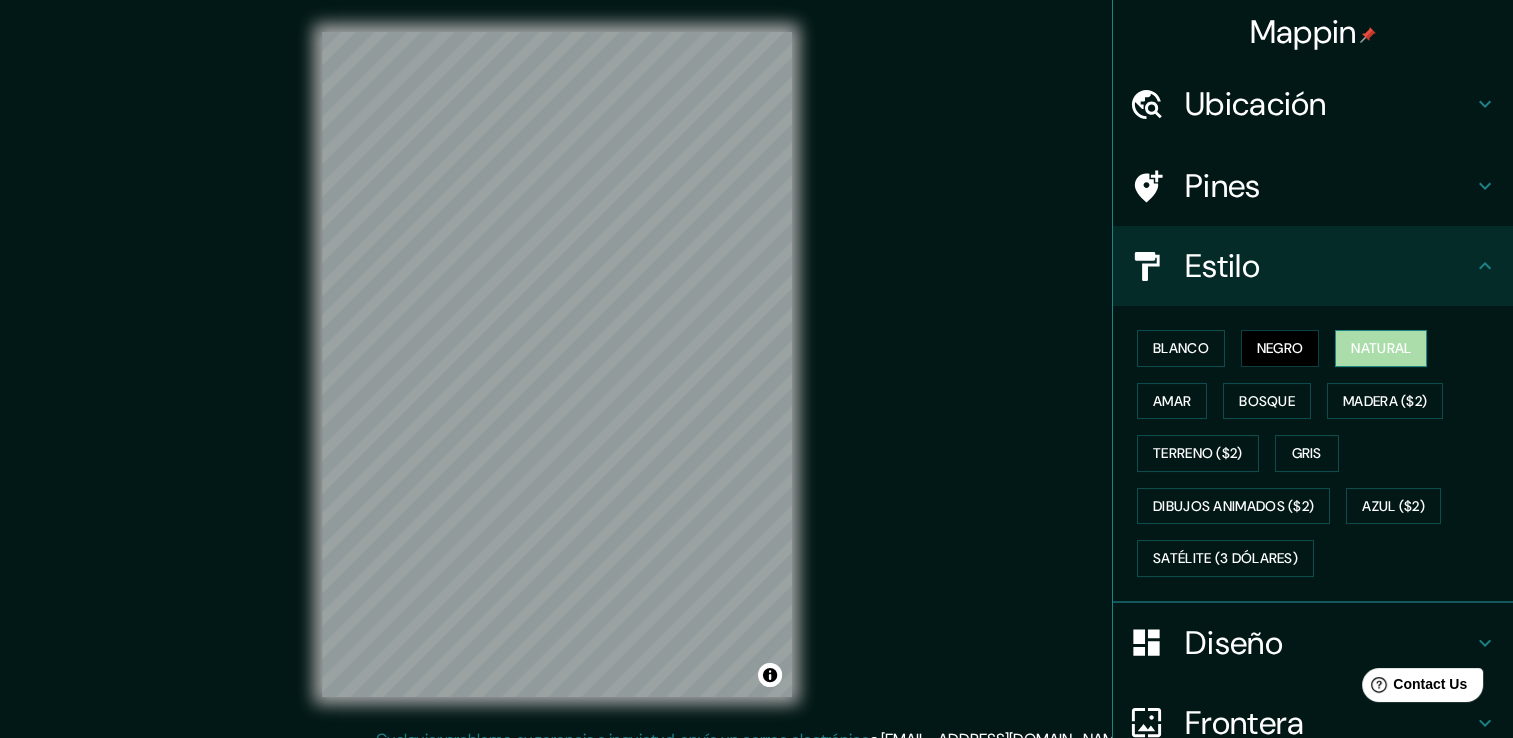 click on "Natural" at bounding box center (1381, 348) 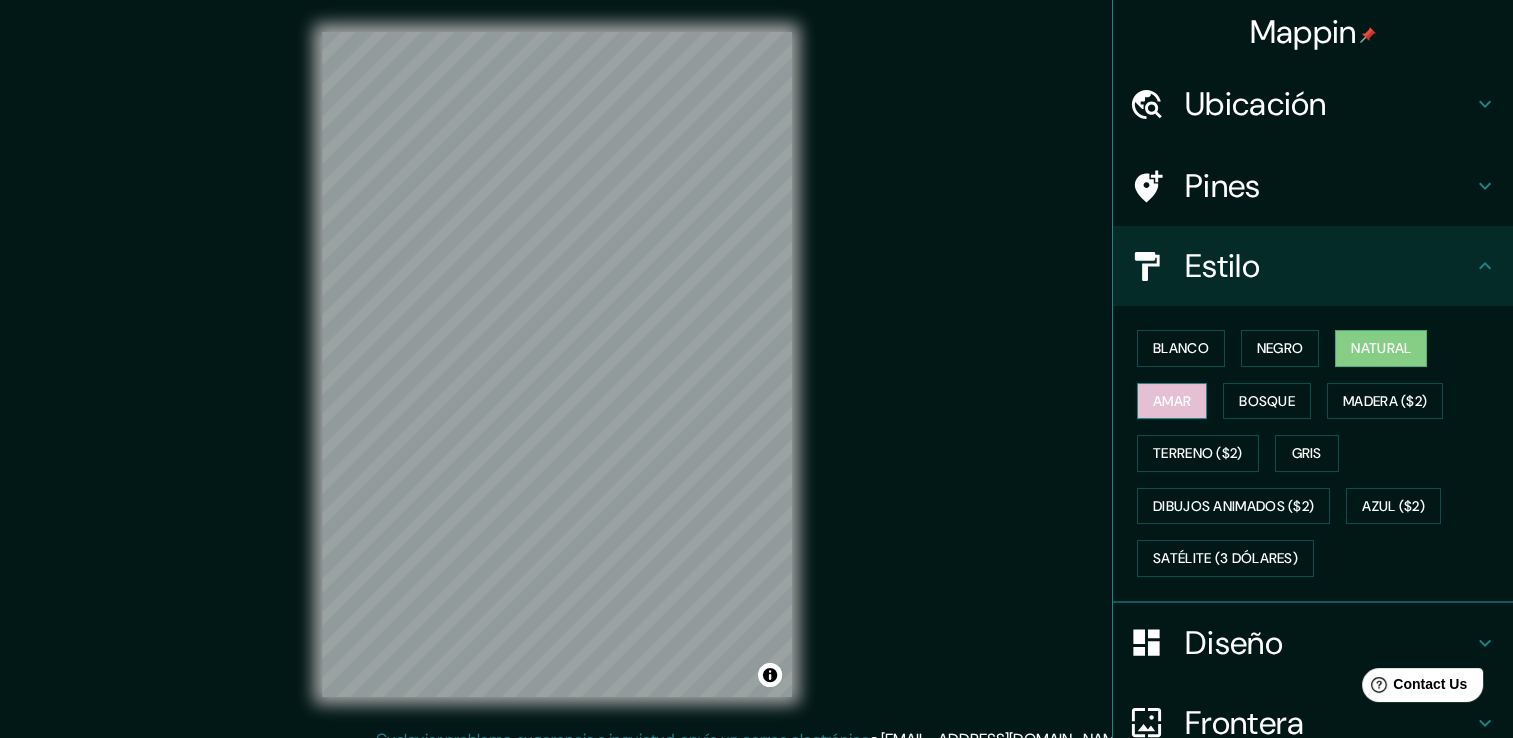 click on "Amar" at bounding box center [1172, 401] 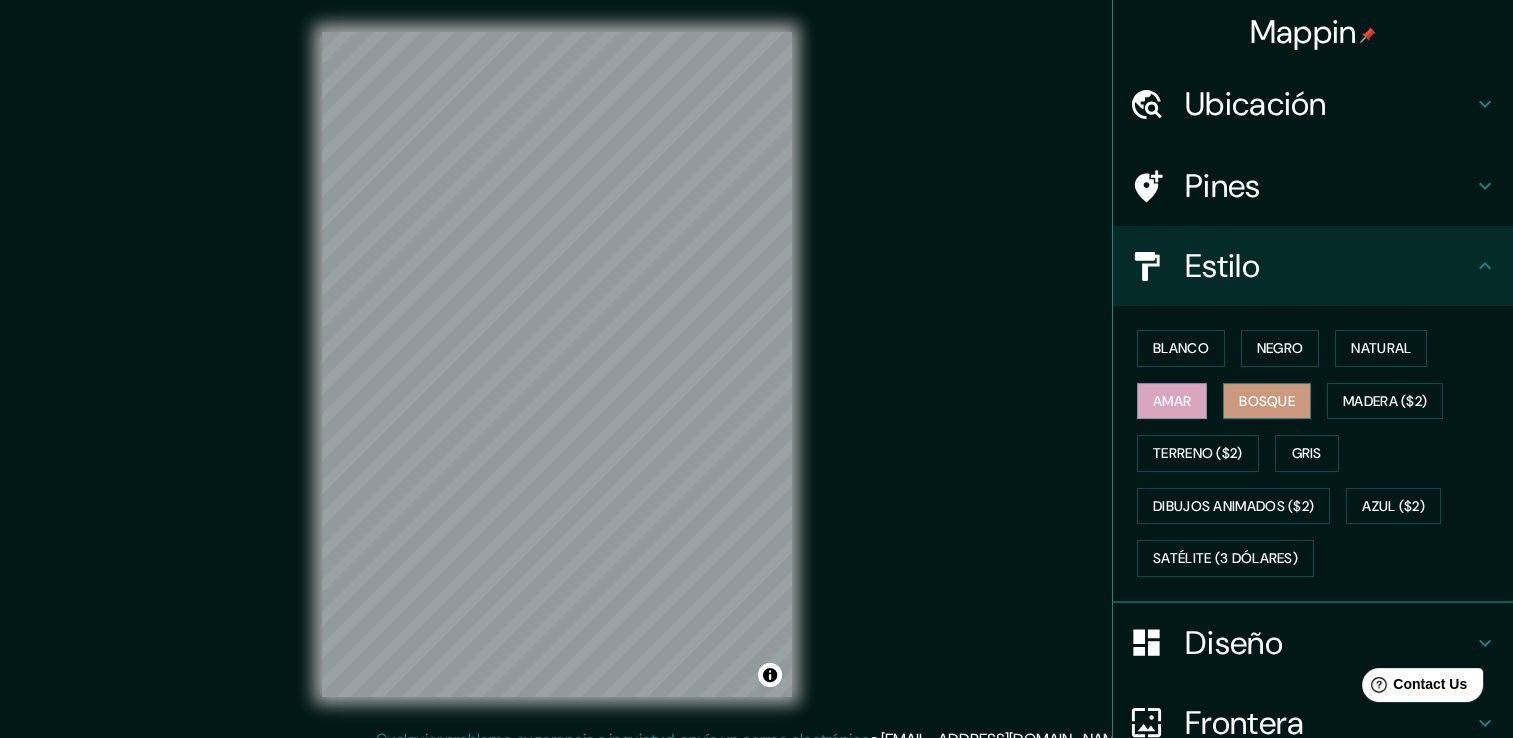 click on "Bosque" at bounding box center [1267, 401] 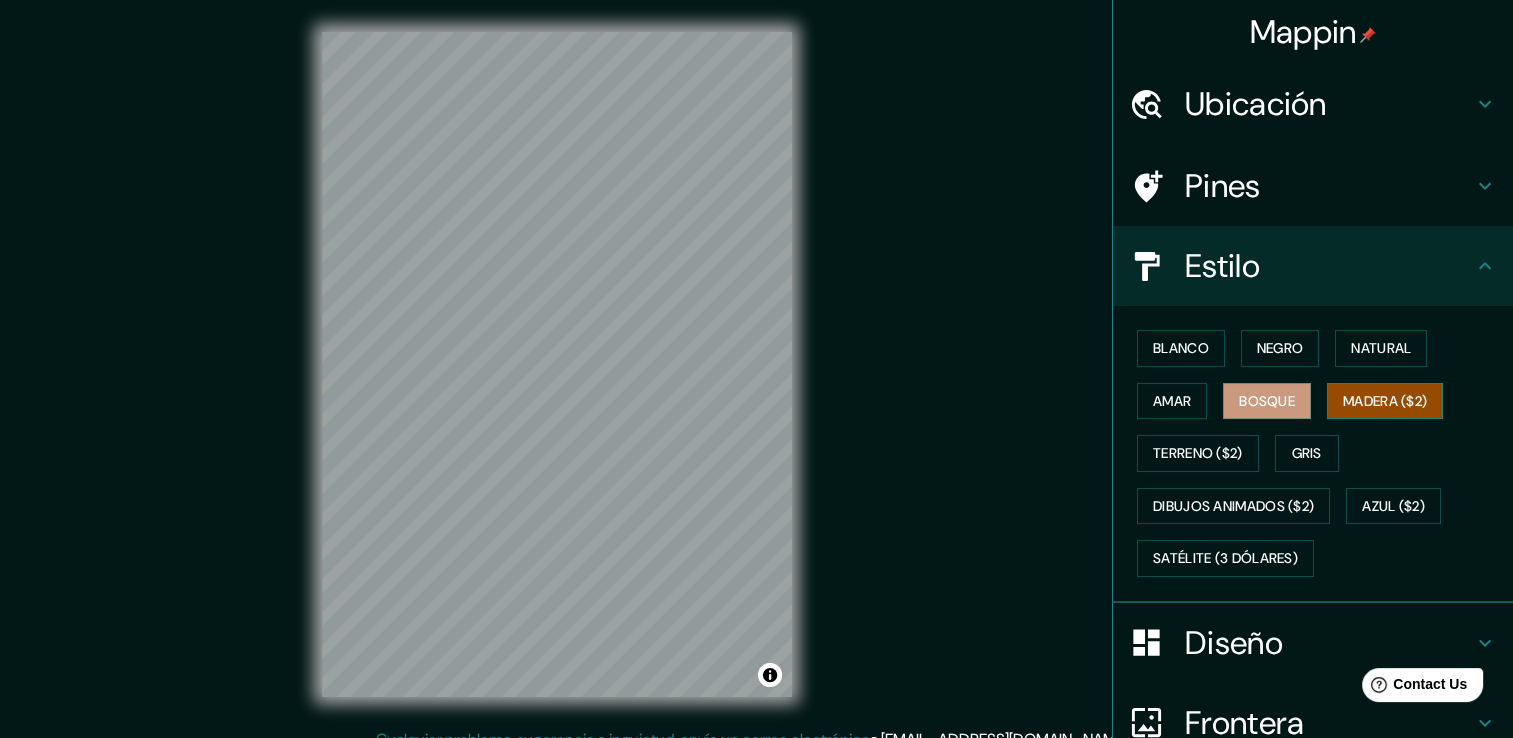 click on "Madera ($2)" at bounding box center [1385, 401] 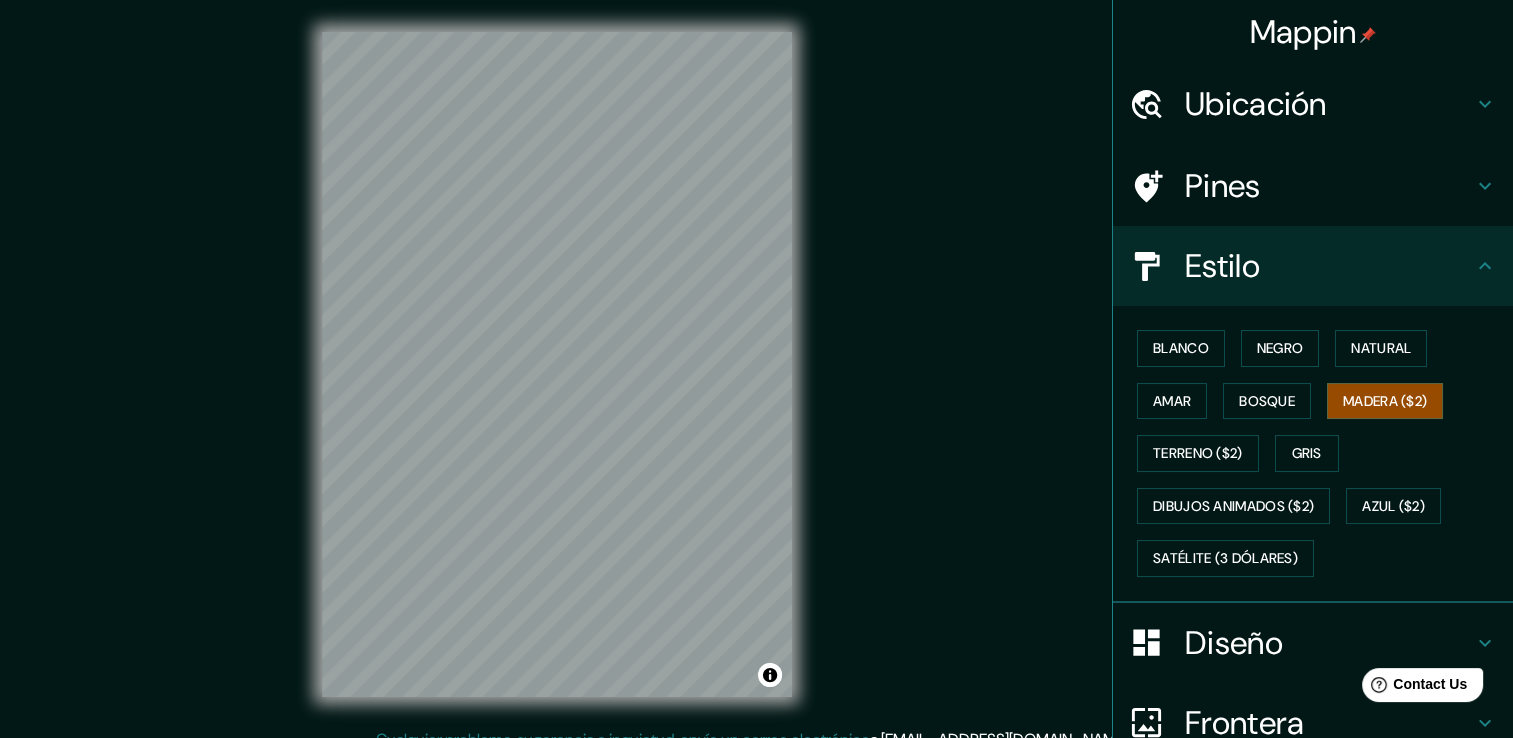 type 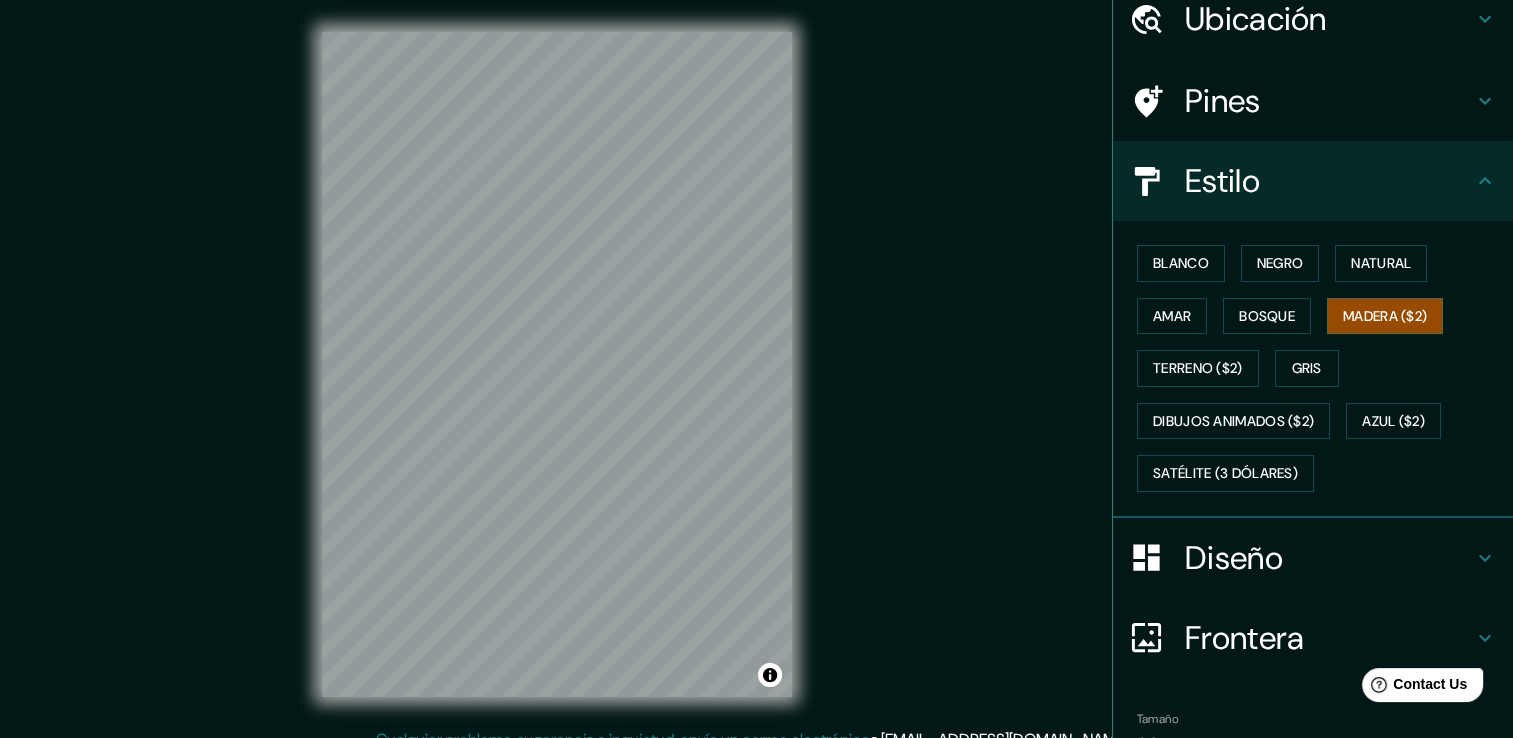 scroll, scrollTop: 187, scrollLeft: 0, axis: vertical 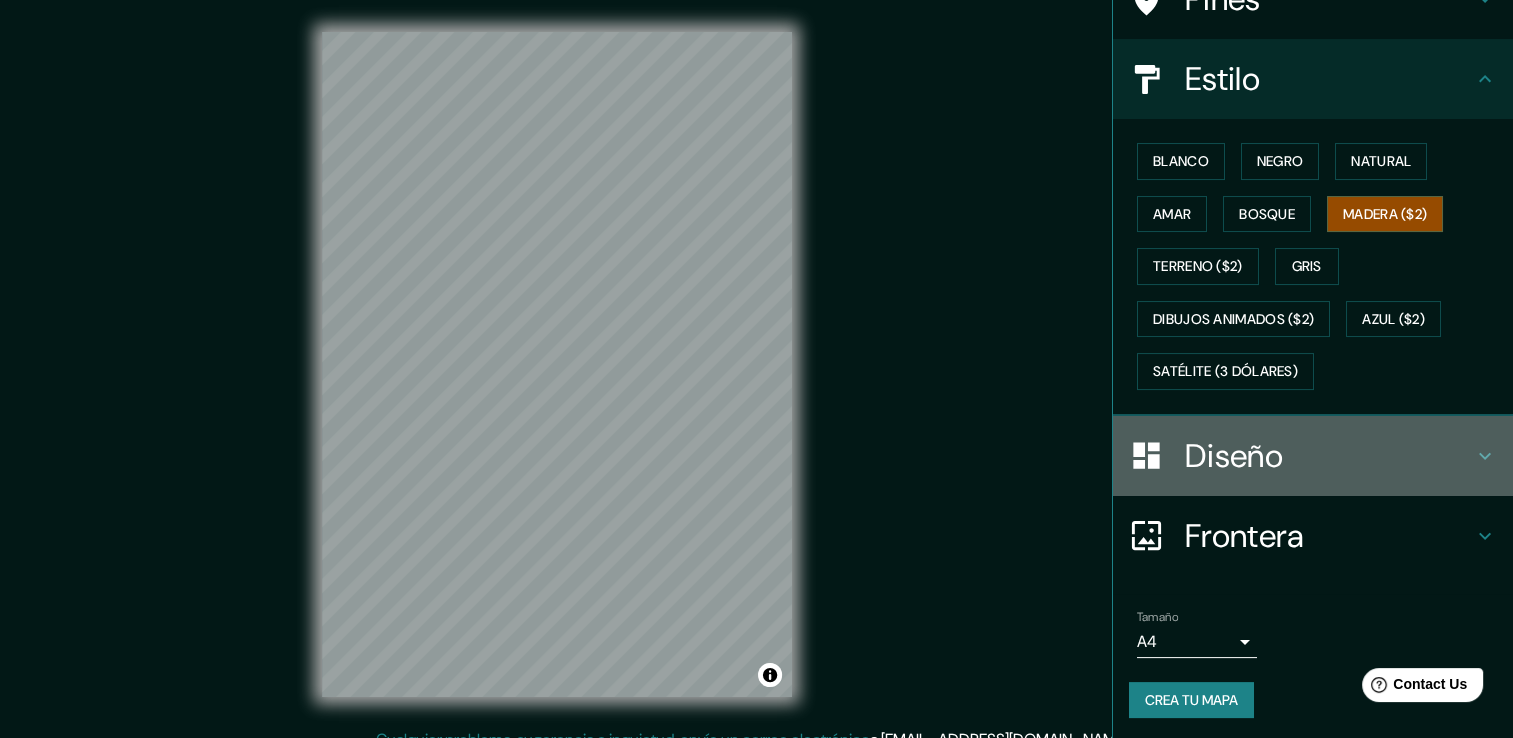 click on "Diseño" at bounding box center (1329, 456) 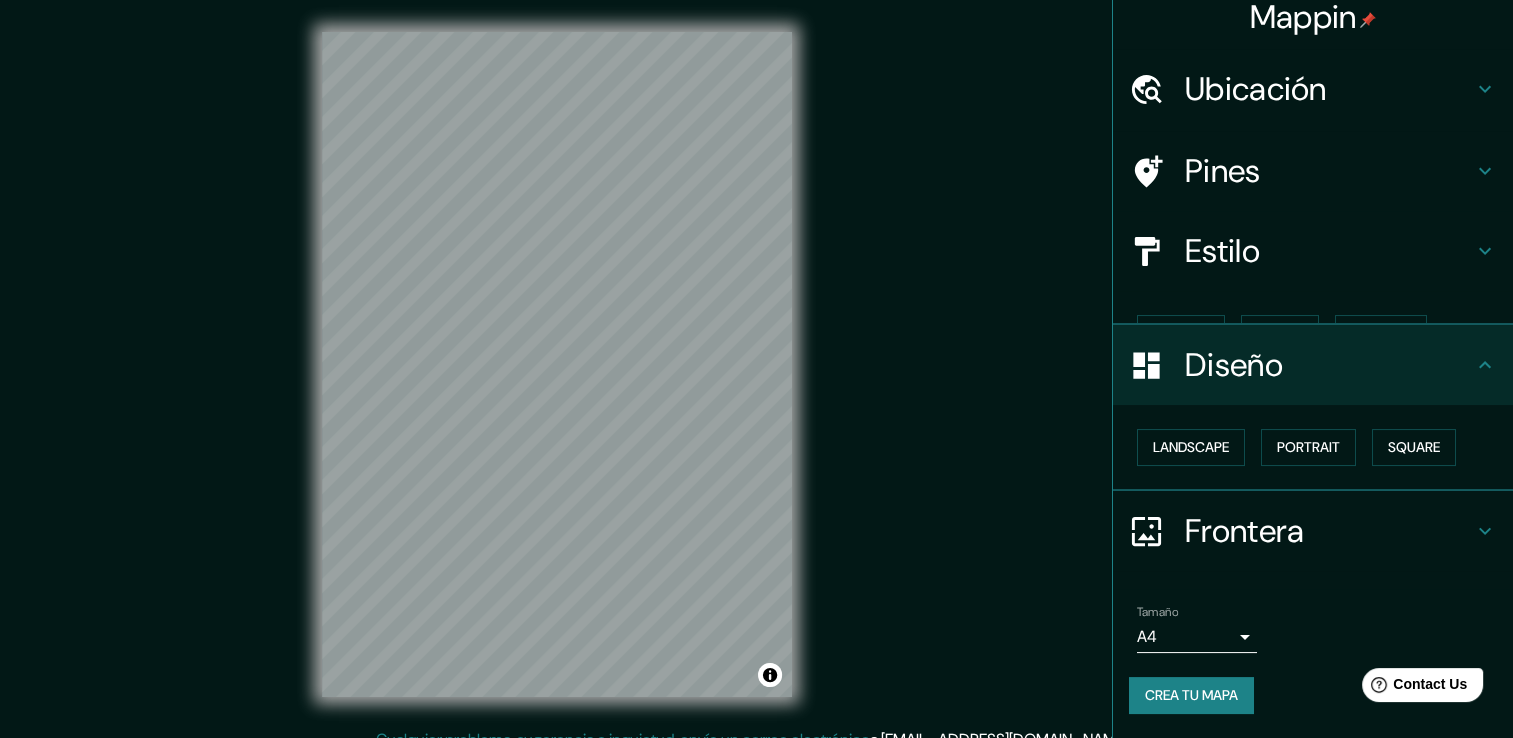 scroll, scrollTop: 0, scrollLeft: 0, axis: both 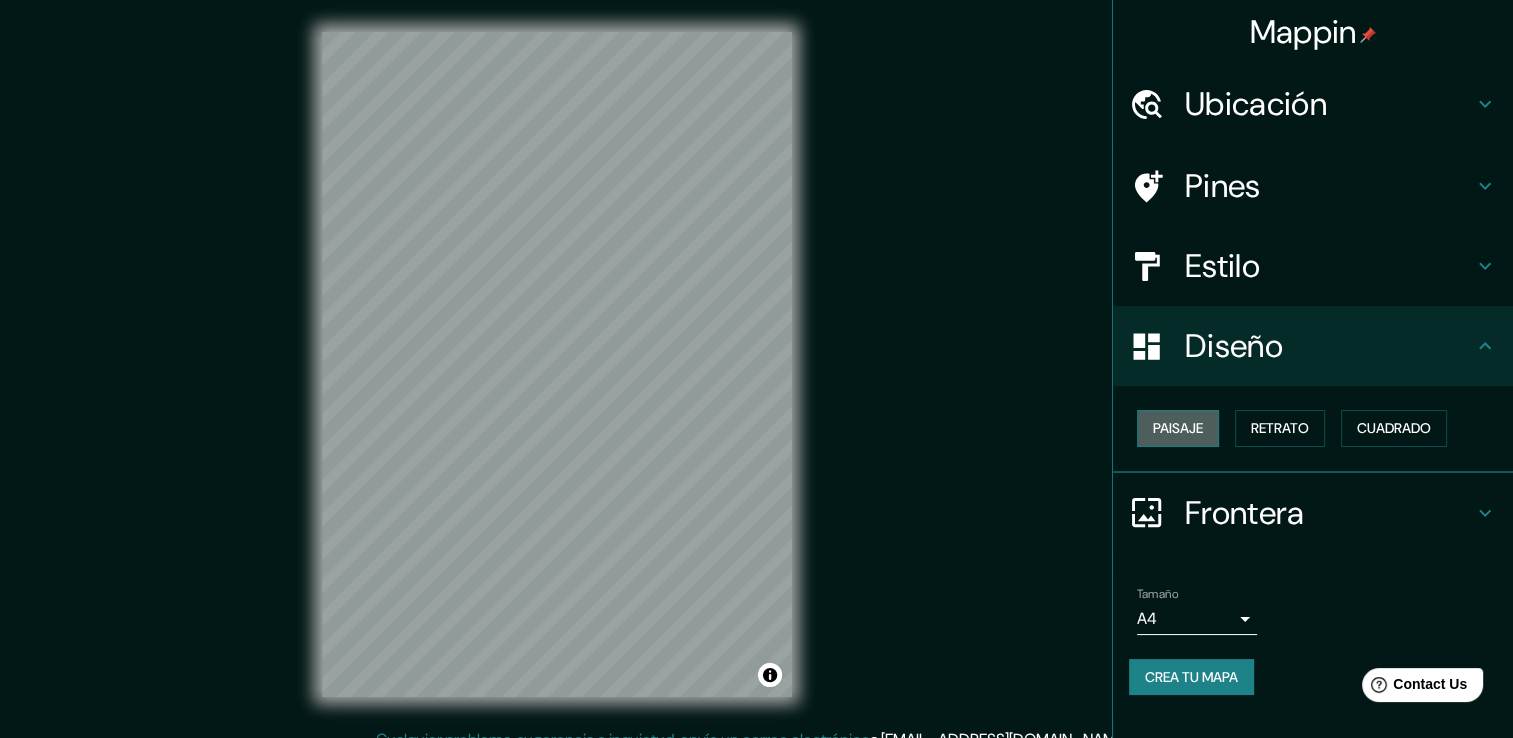click on "Paisaje" at bounding box center (1178, 428) 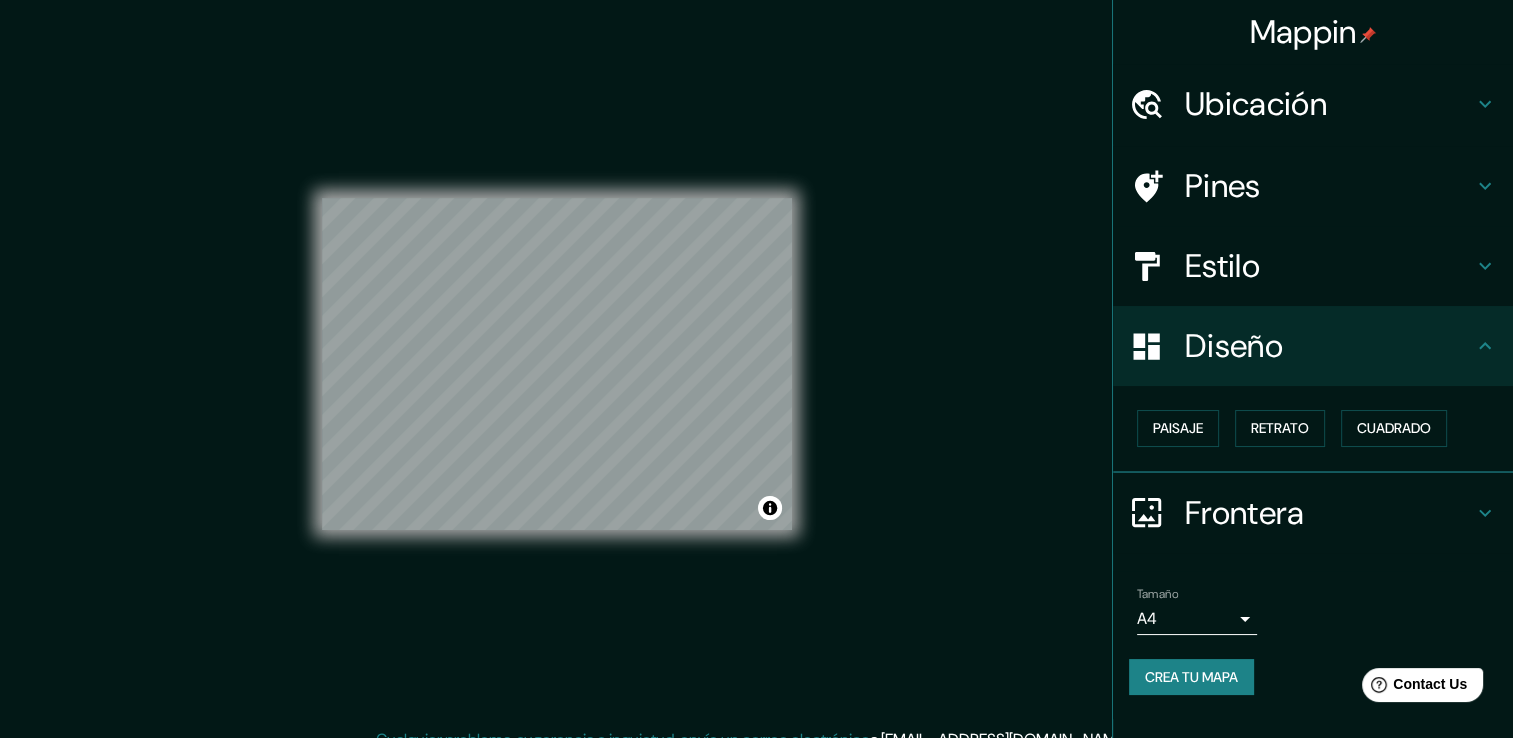 click on "Paisaje Retrato Cuadrado" at bounding box center [1321, 428] 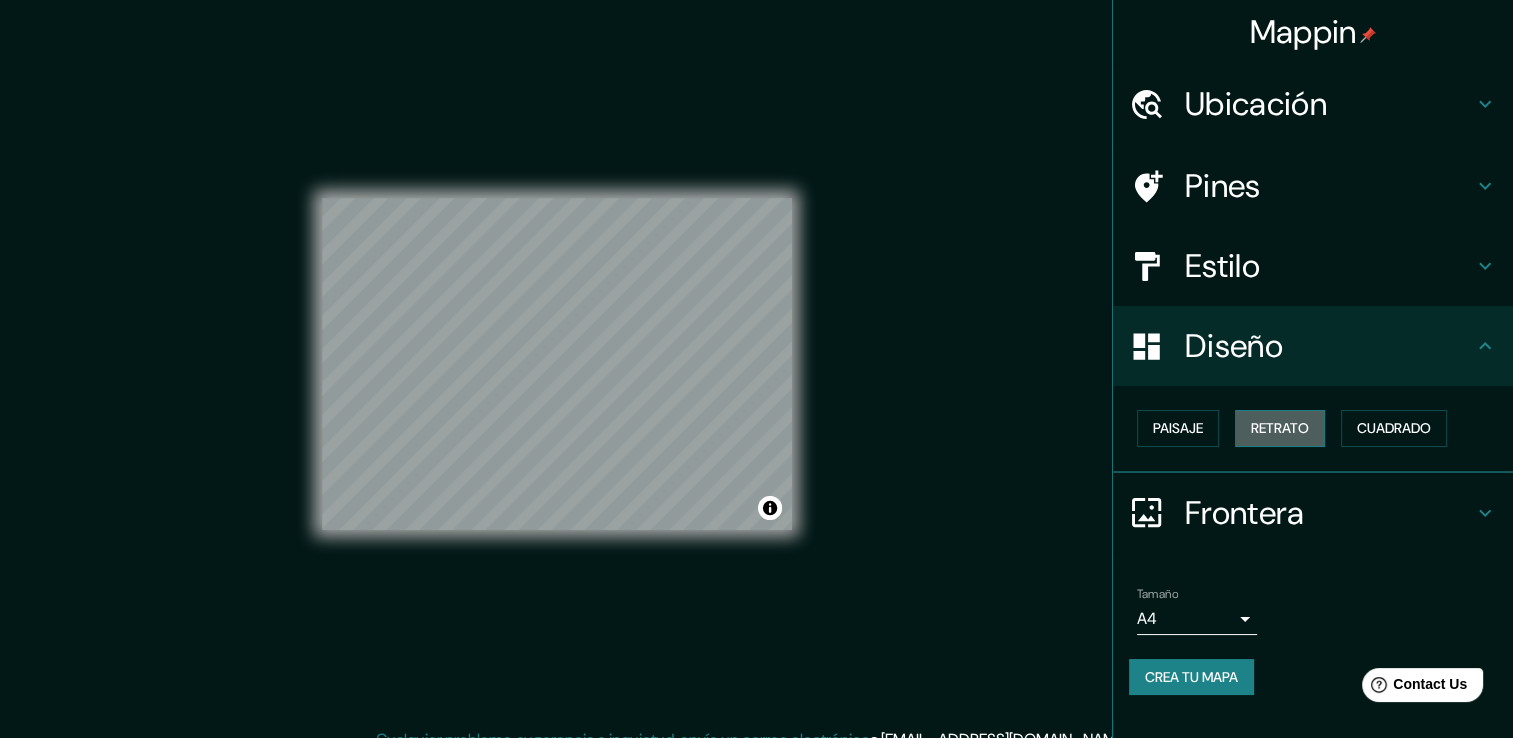 click on "Retrato" at bounding box center (1280, 428) 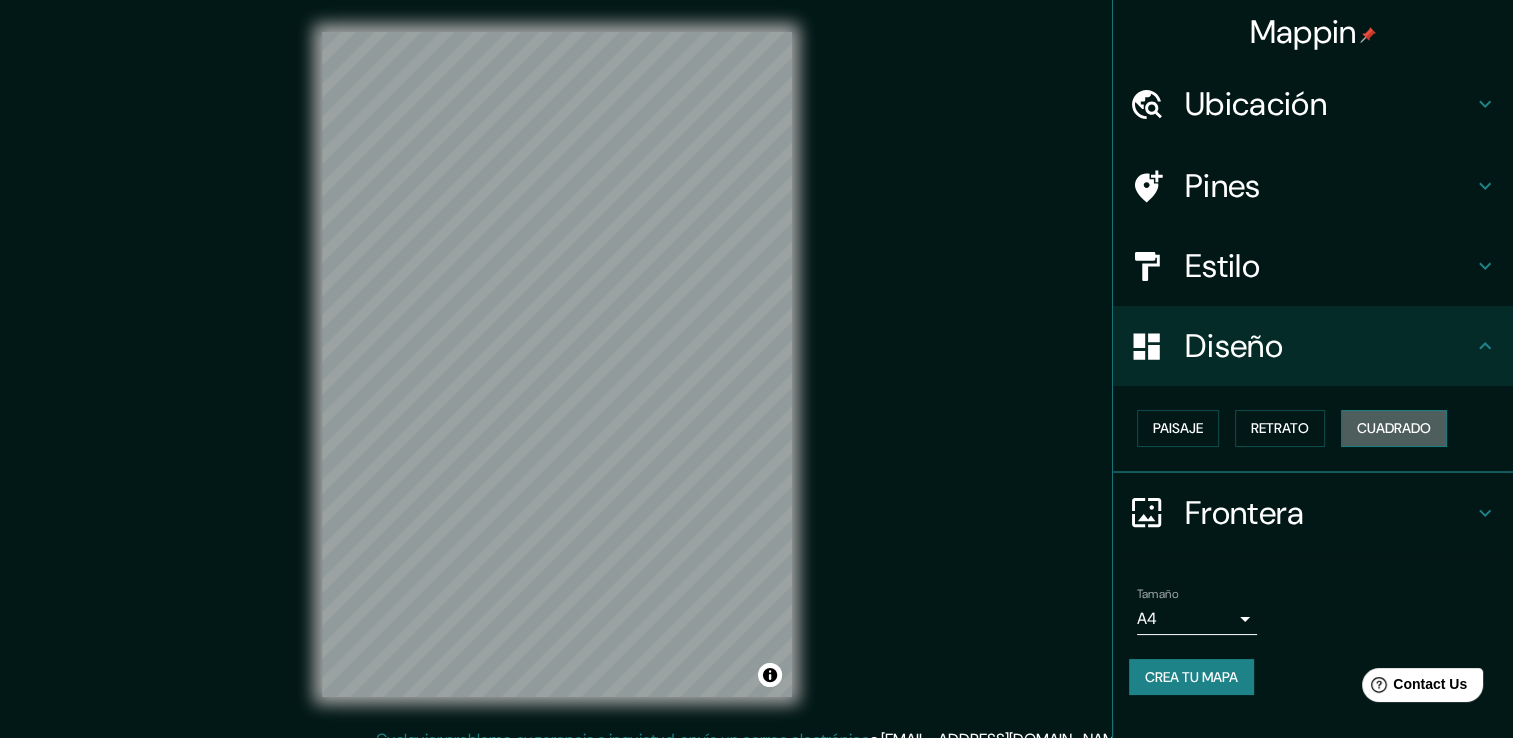 click on "Cuadrado" at bounding box center [1394, 428] 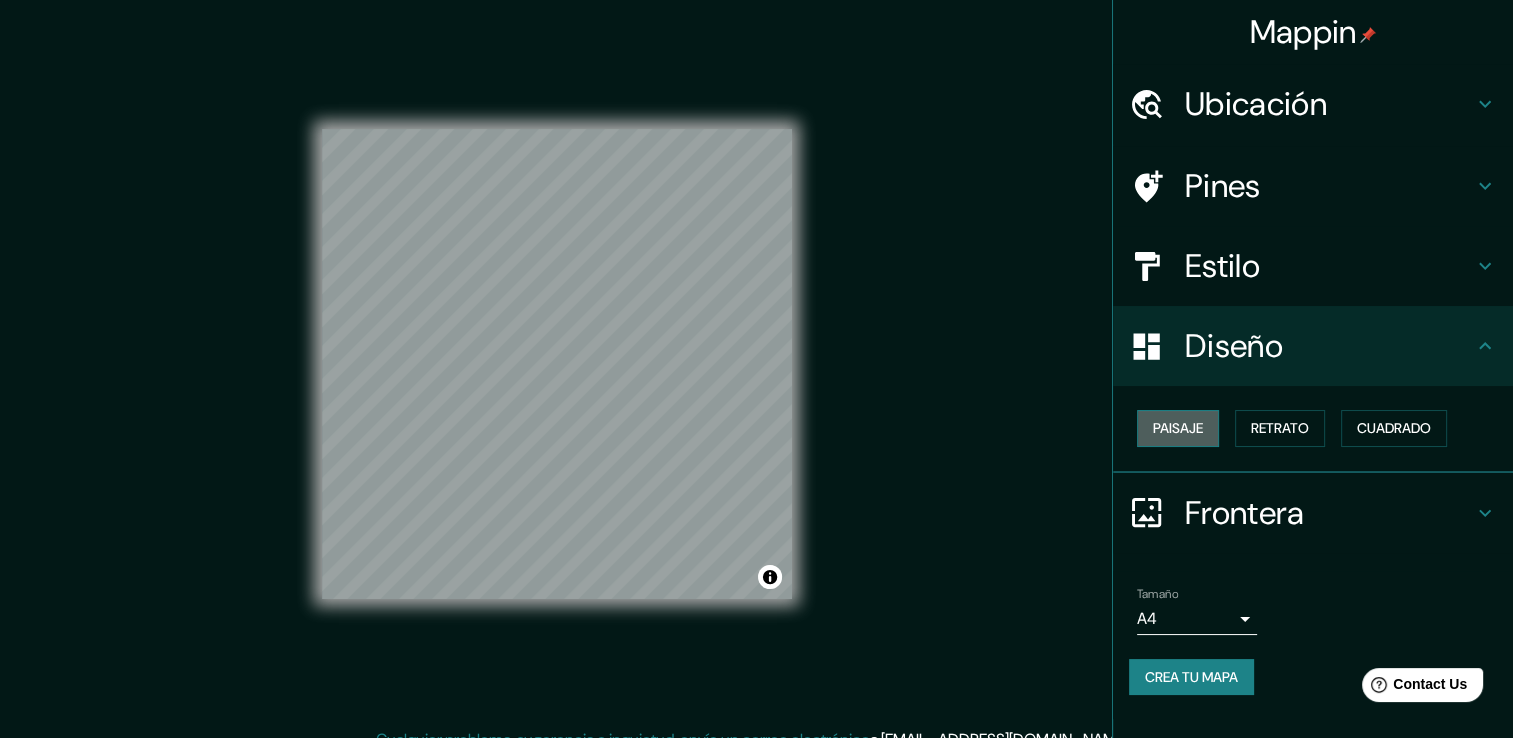 click on "Paisaje" at bounding box center [1178, 428] 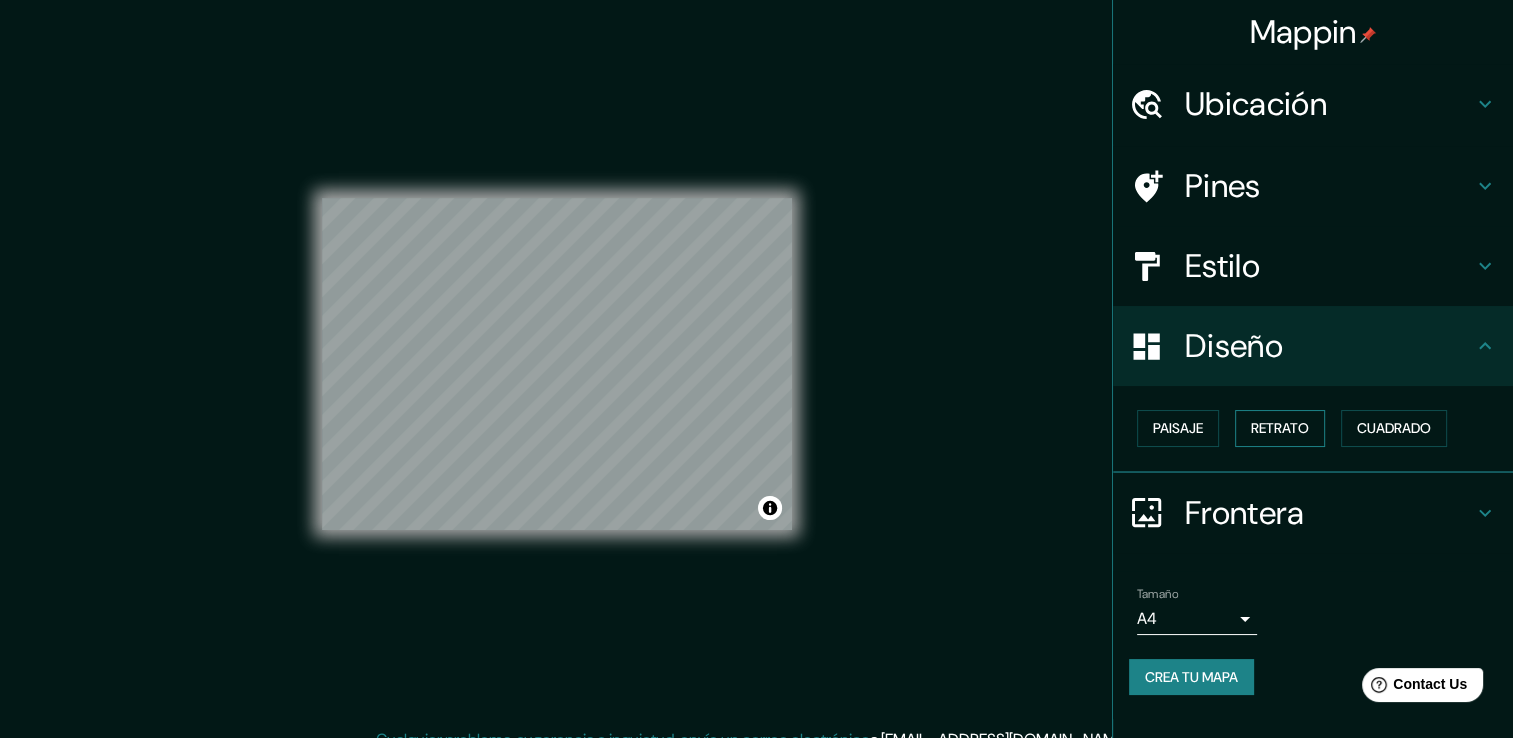 click on "Retrato" at bounding box center (1280, 428) 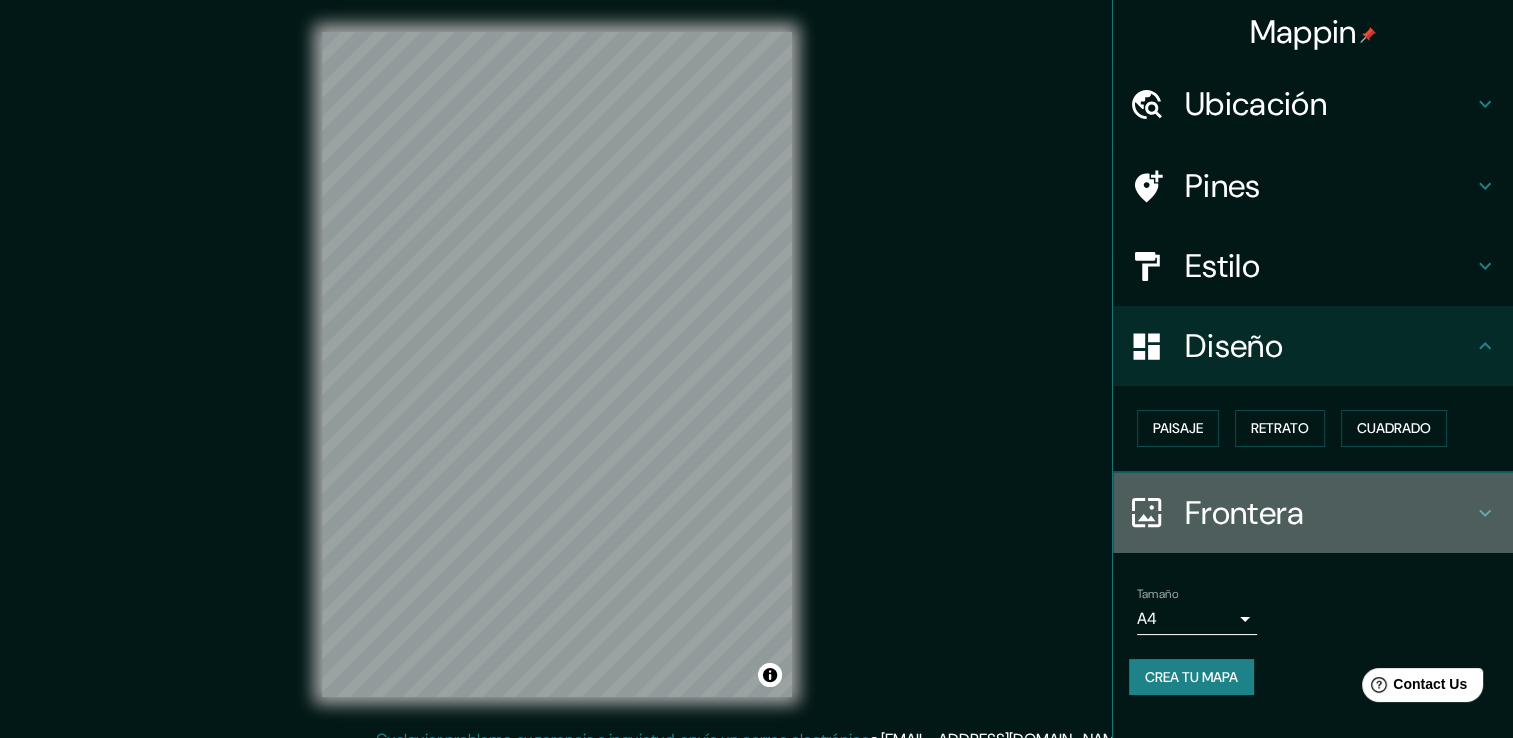 click on "Frontera" at bounding box center (1329, 513) 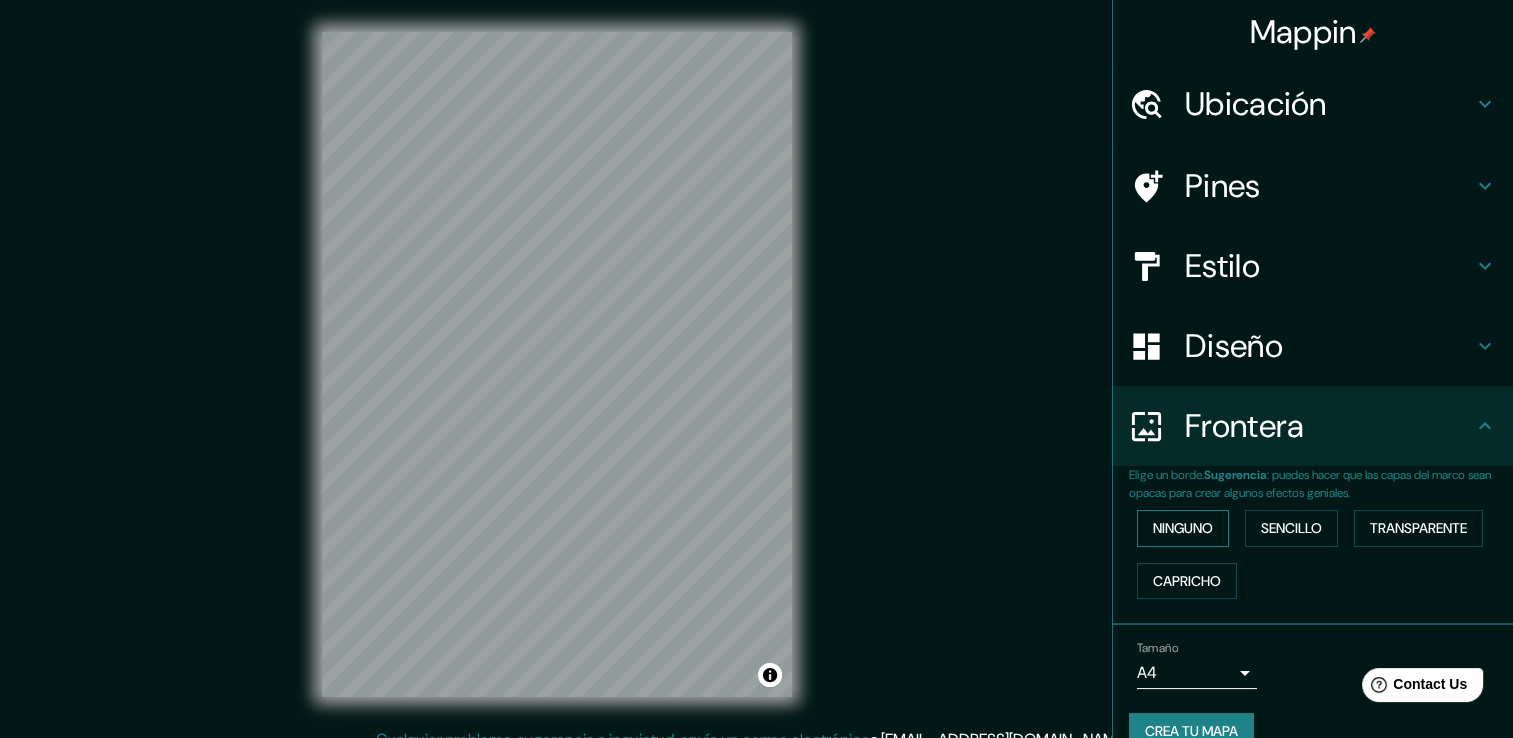 click on "Ninguno" at bounding box center (1183, 528) 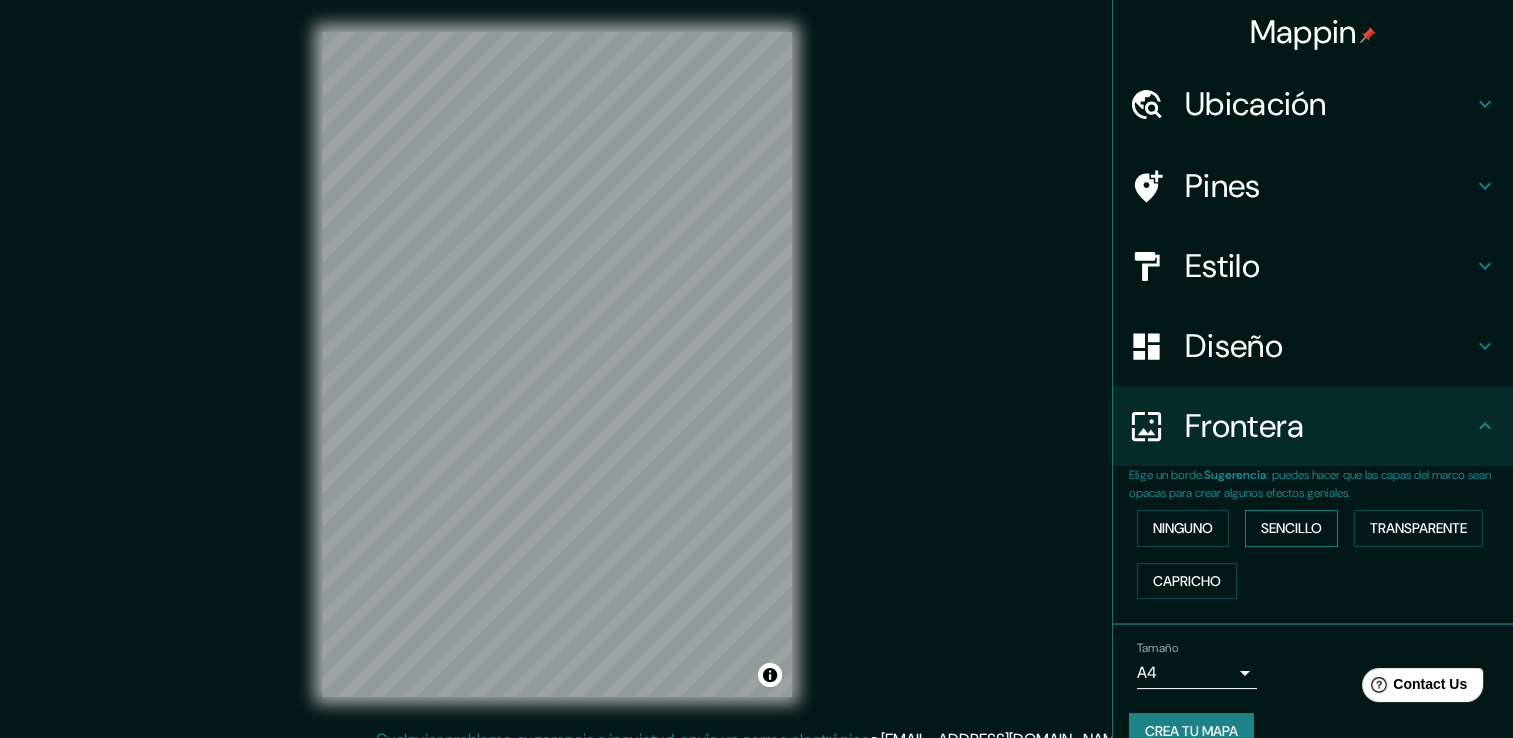 click on "Sencillo" at bounding box center [1291, 528] 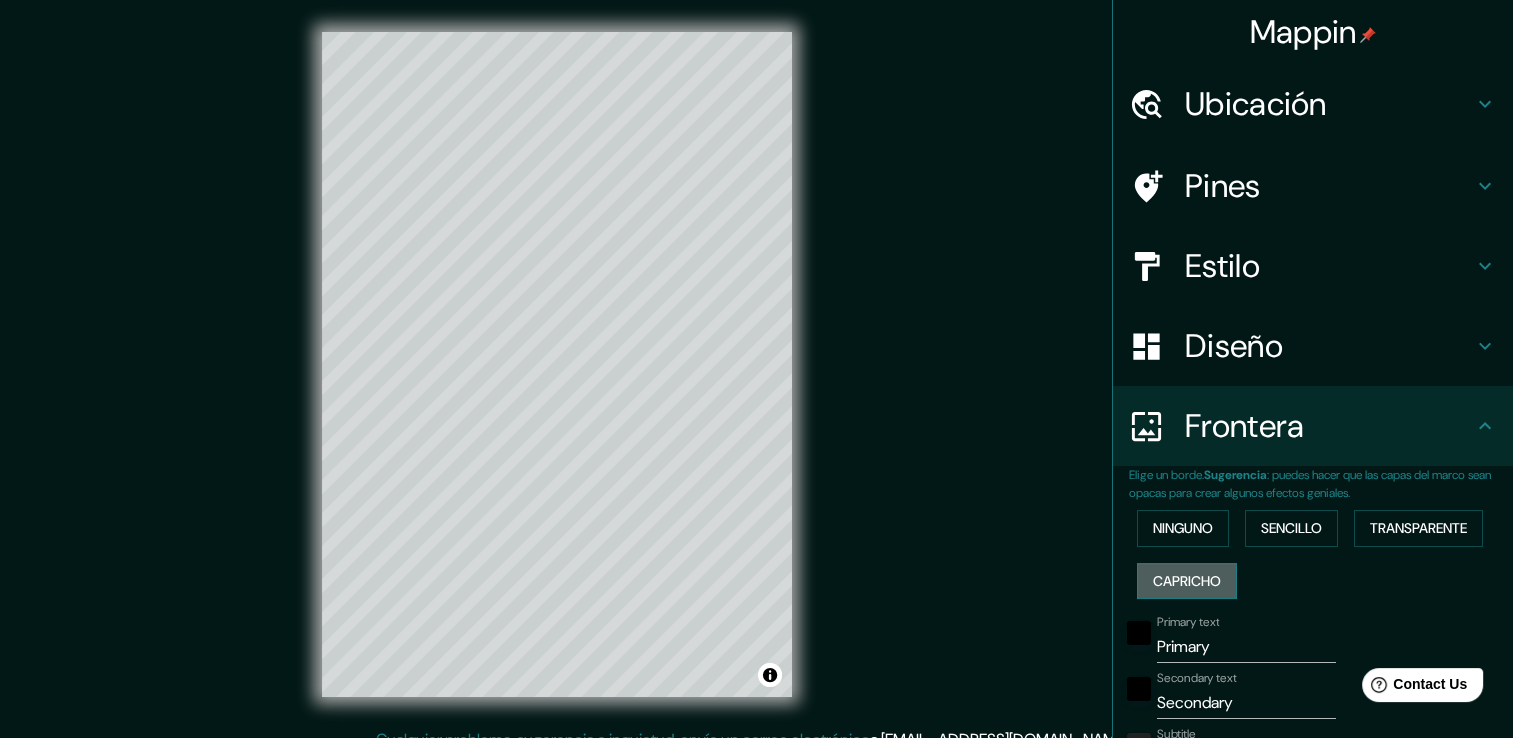 click on "Capricho" at bounding box center (1187, 581) 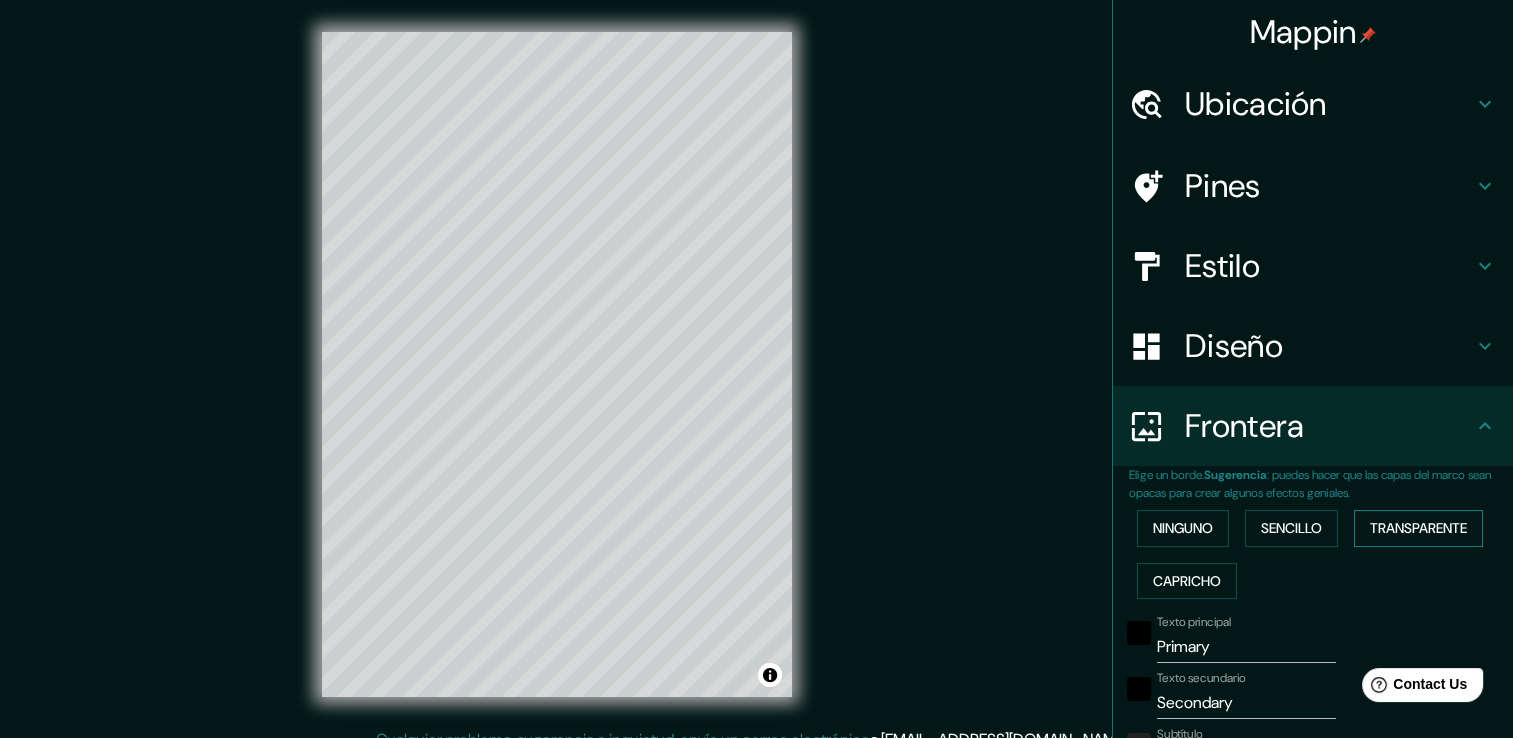 click on "Transparente" at bounding box center [1418, 528] 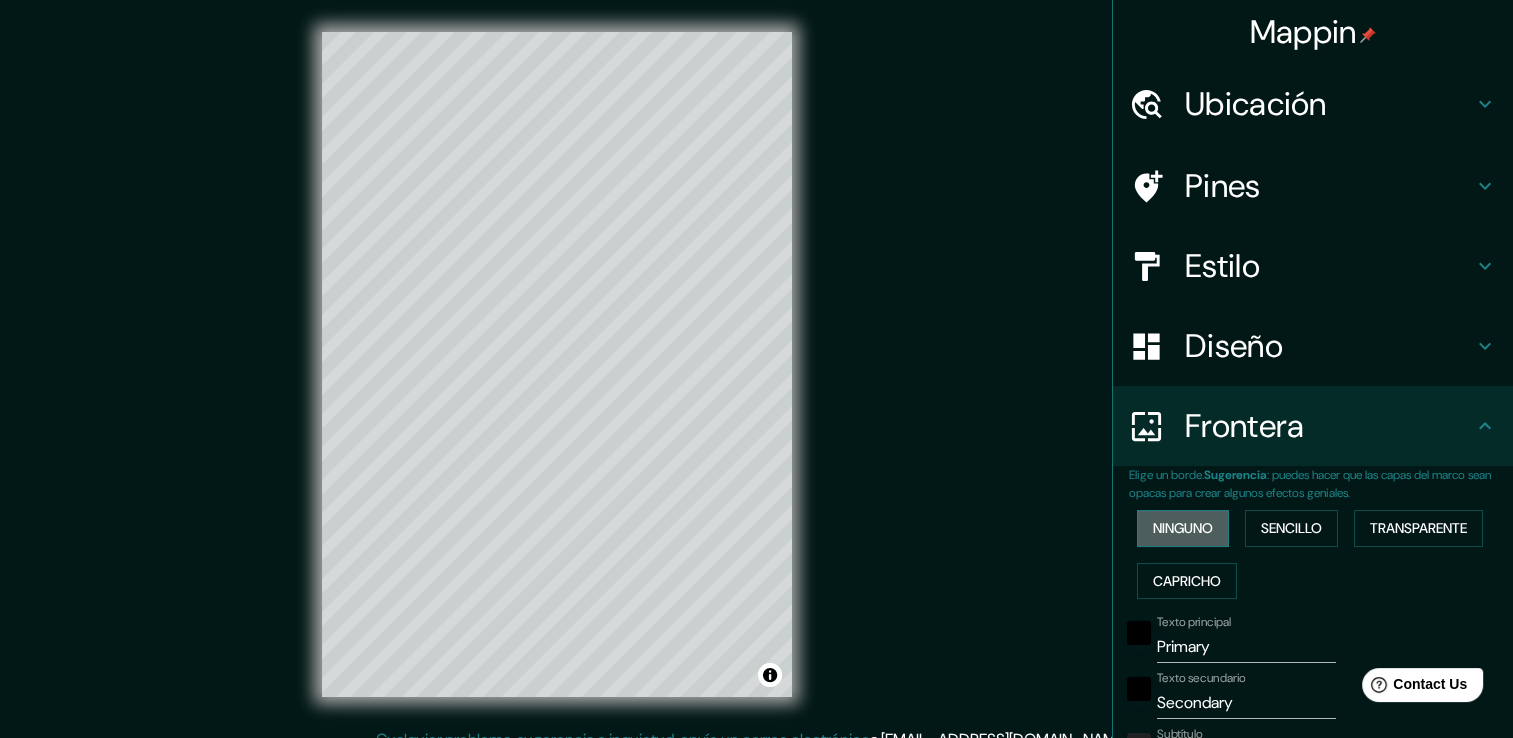 click on "Ninguno" at bounding box center (1183, 528) 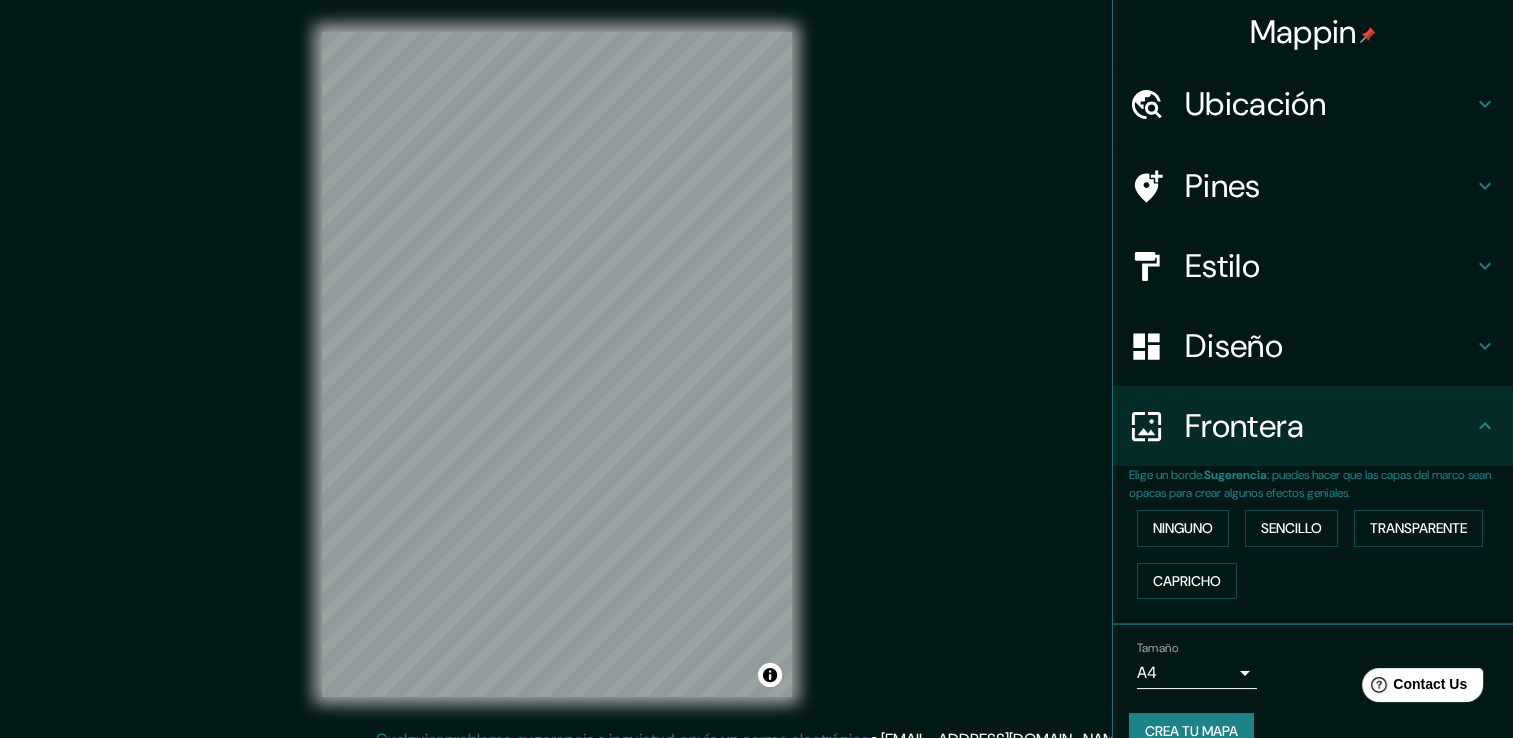 drag, startPoint x: 1251, startPoint y: 217, endPoint x: 1251, endPoint y: 206, distance: 11 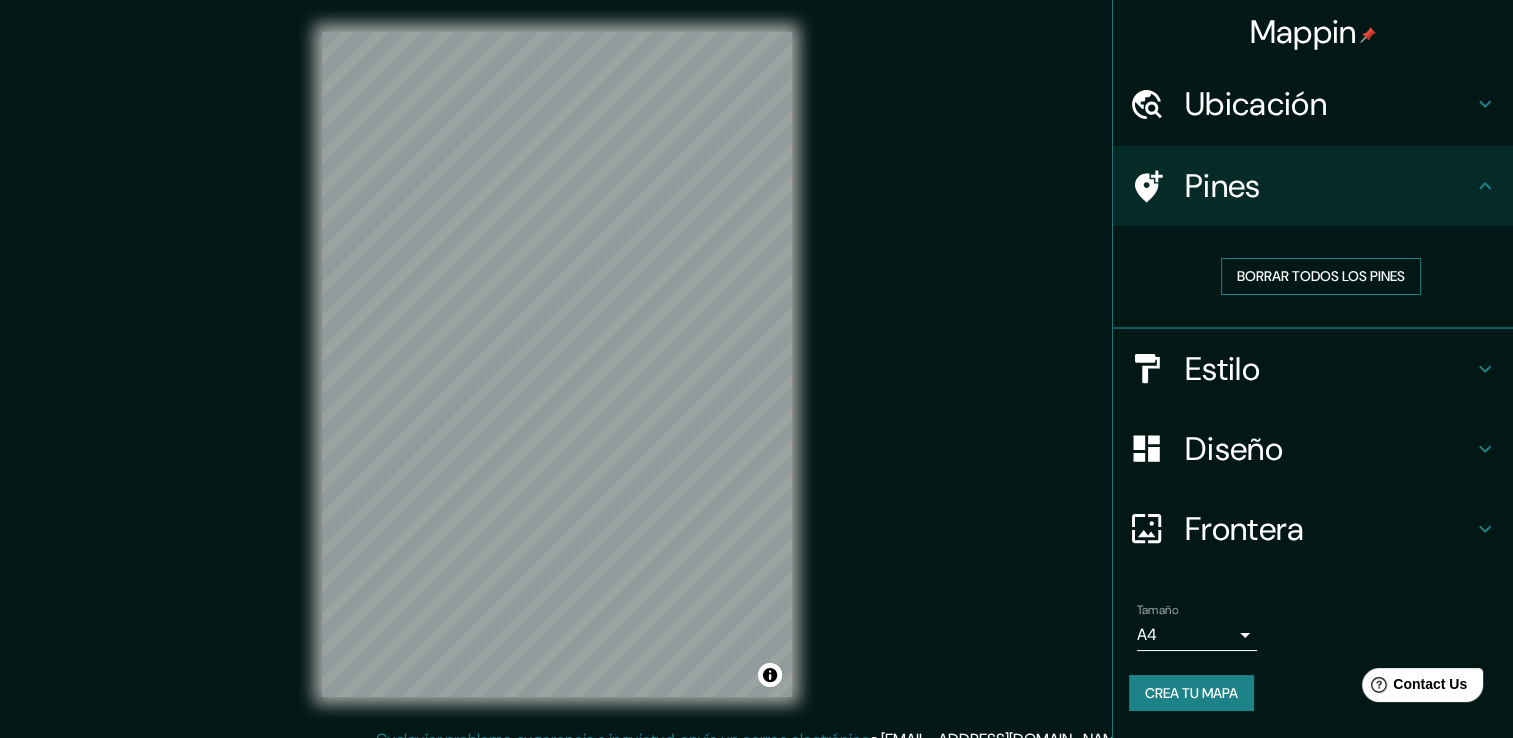 click on "Borrar todos los pines" at bounding box center [1321, 276] 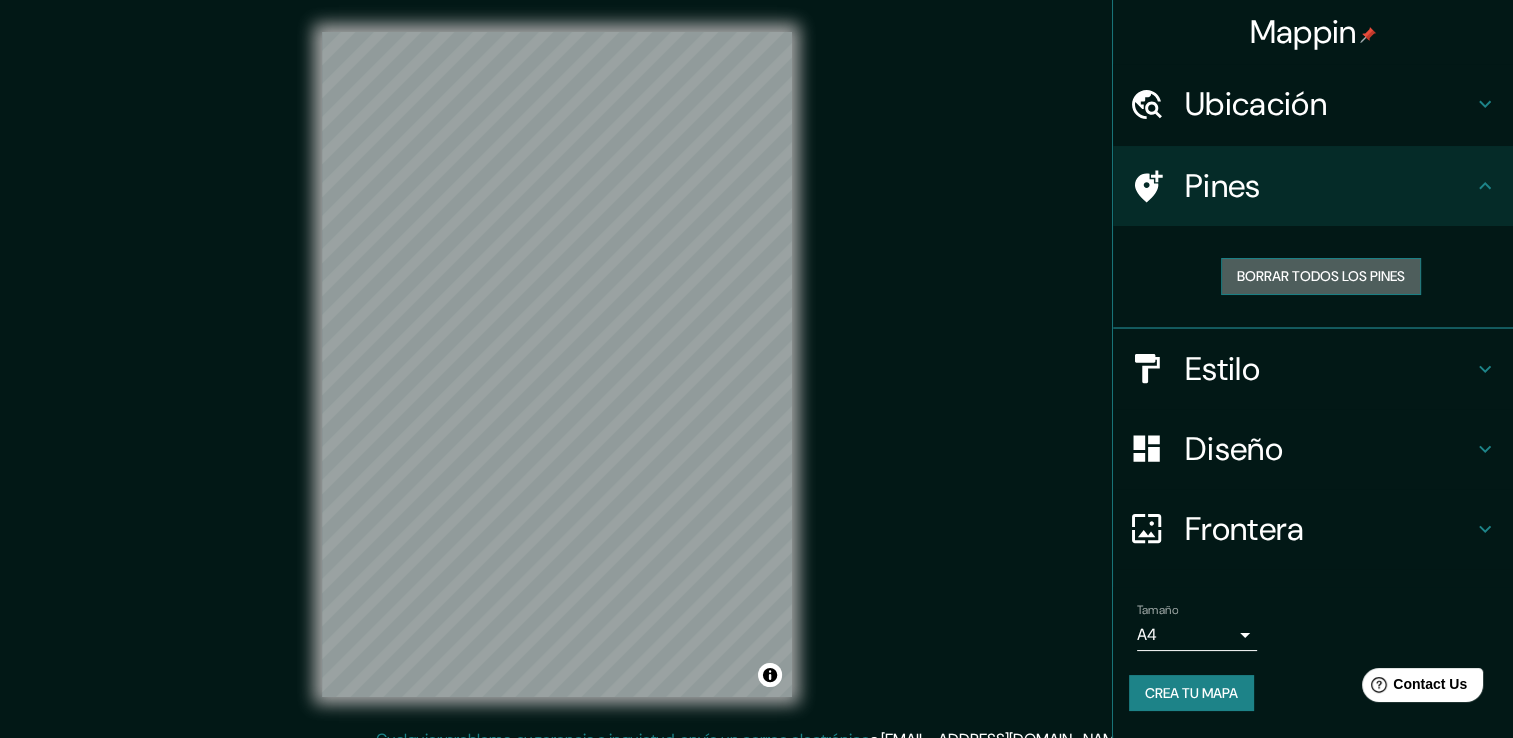 click on "Borrar todos los pines" at bounding box center (1321, 276) 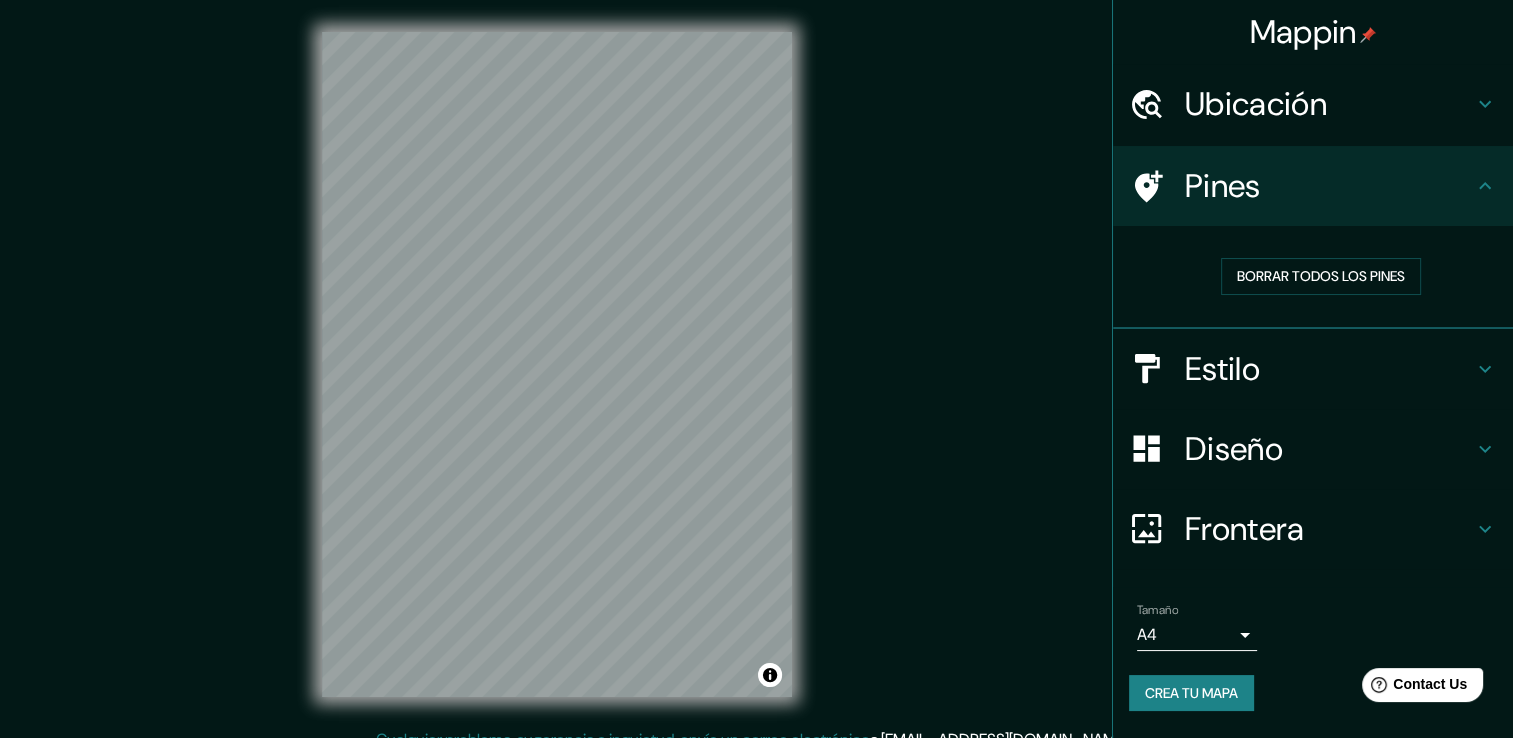 click on "Ubicación" at bounding box center [1329, 104] 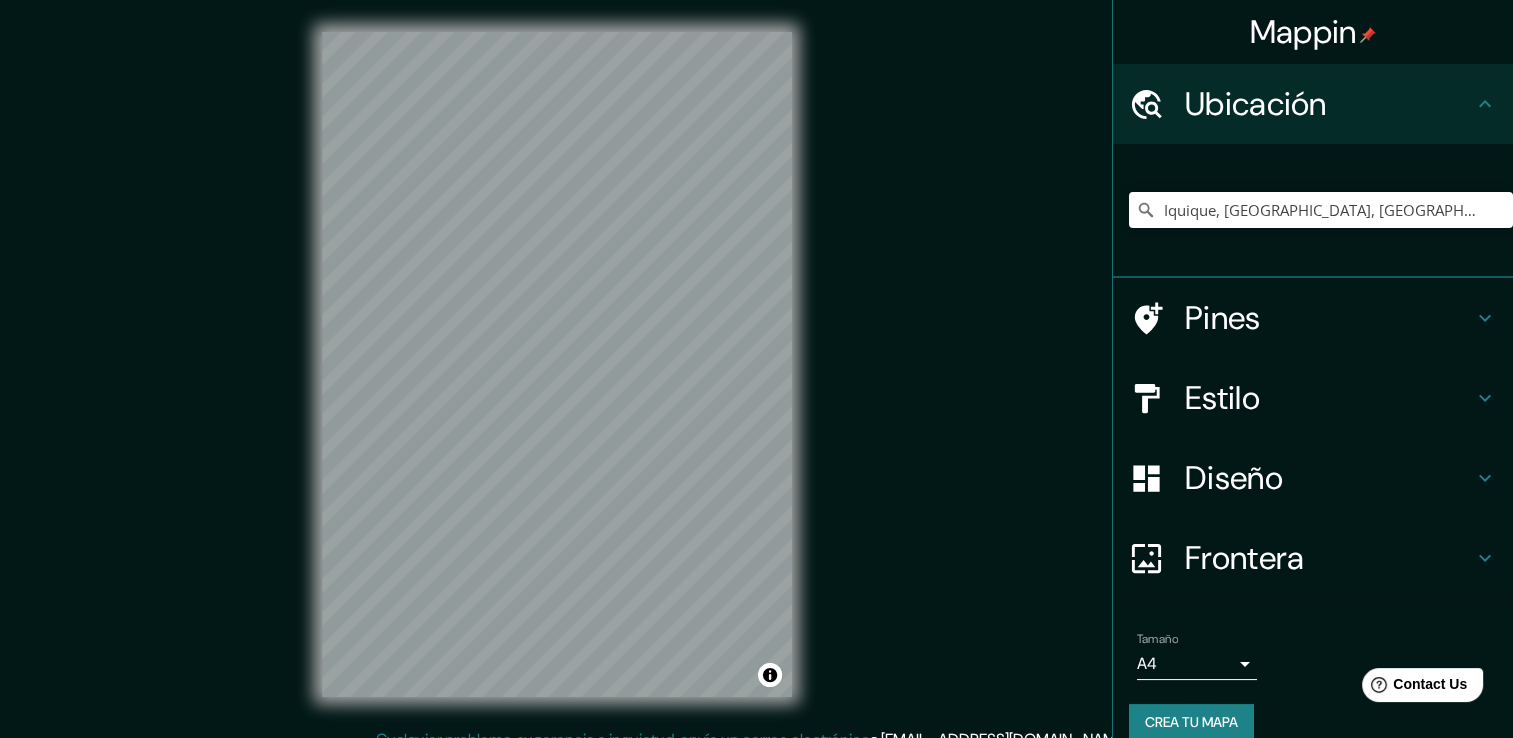 click on "Estilo" at bounding box center [1329, 398] 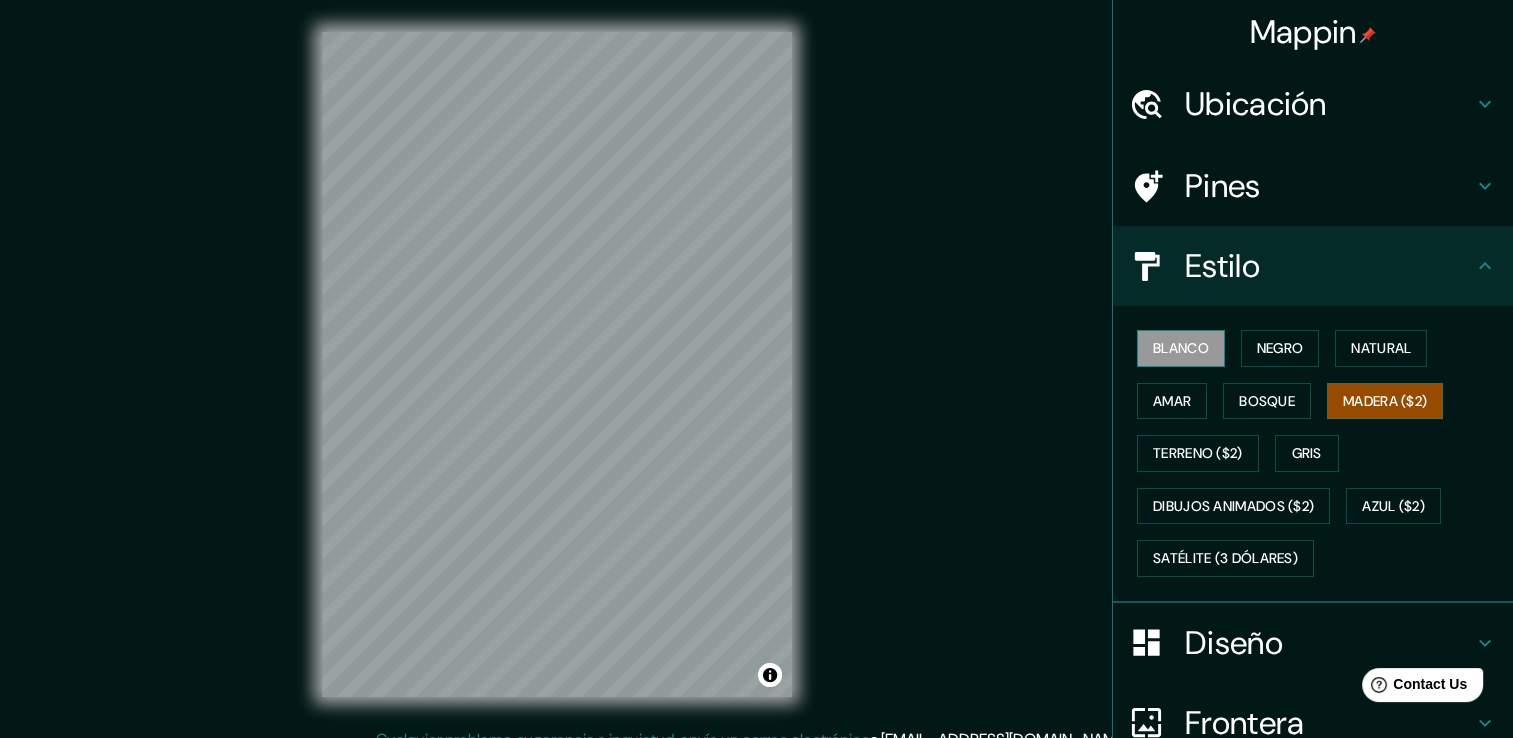 click on "Blanco" at bounding box center [1181, 348] 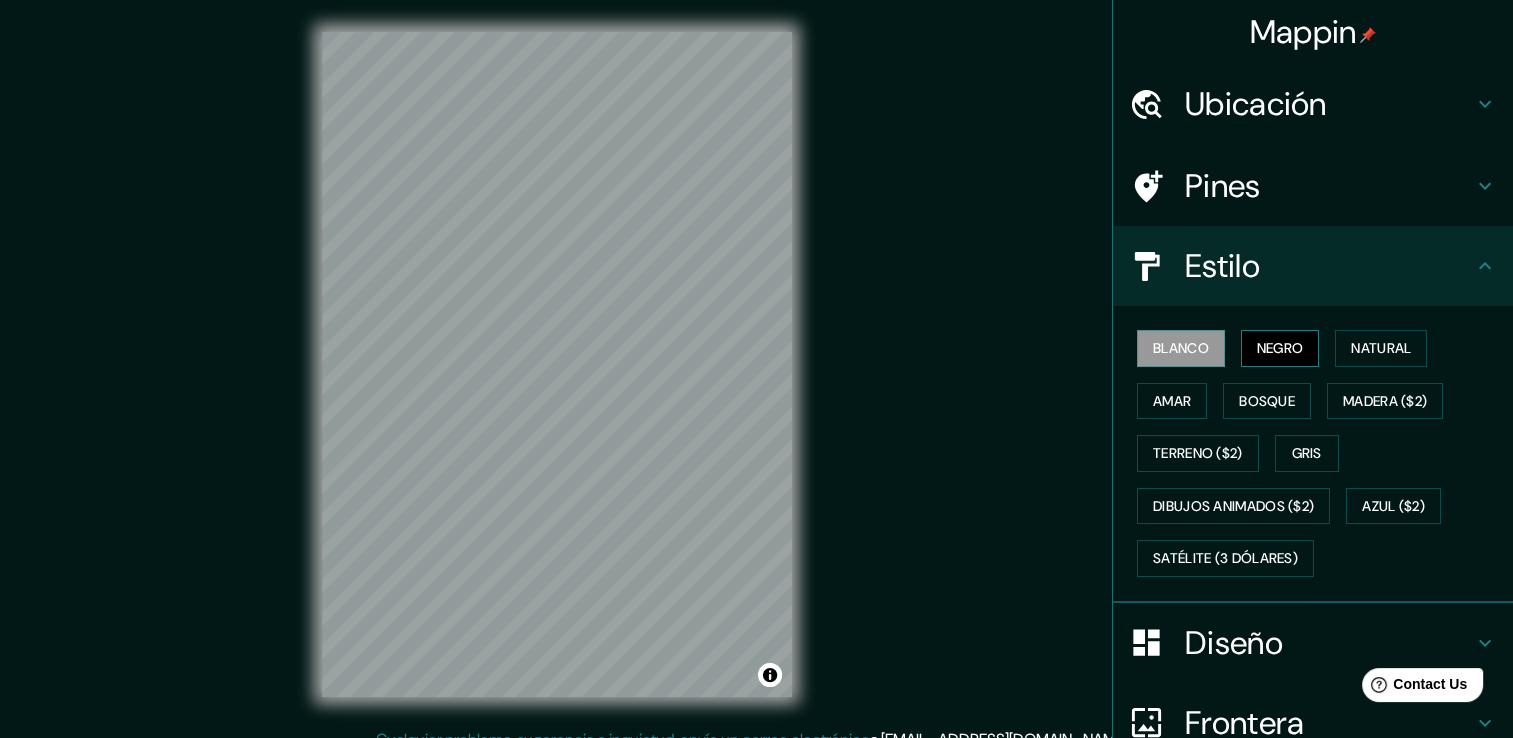 click on "Negro" at bounding box center (1280, 348) 